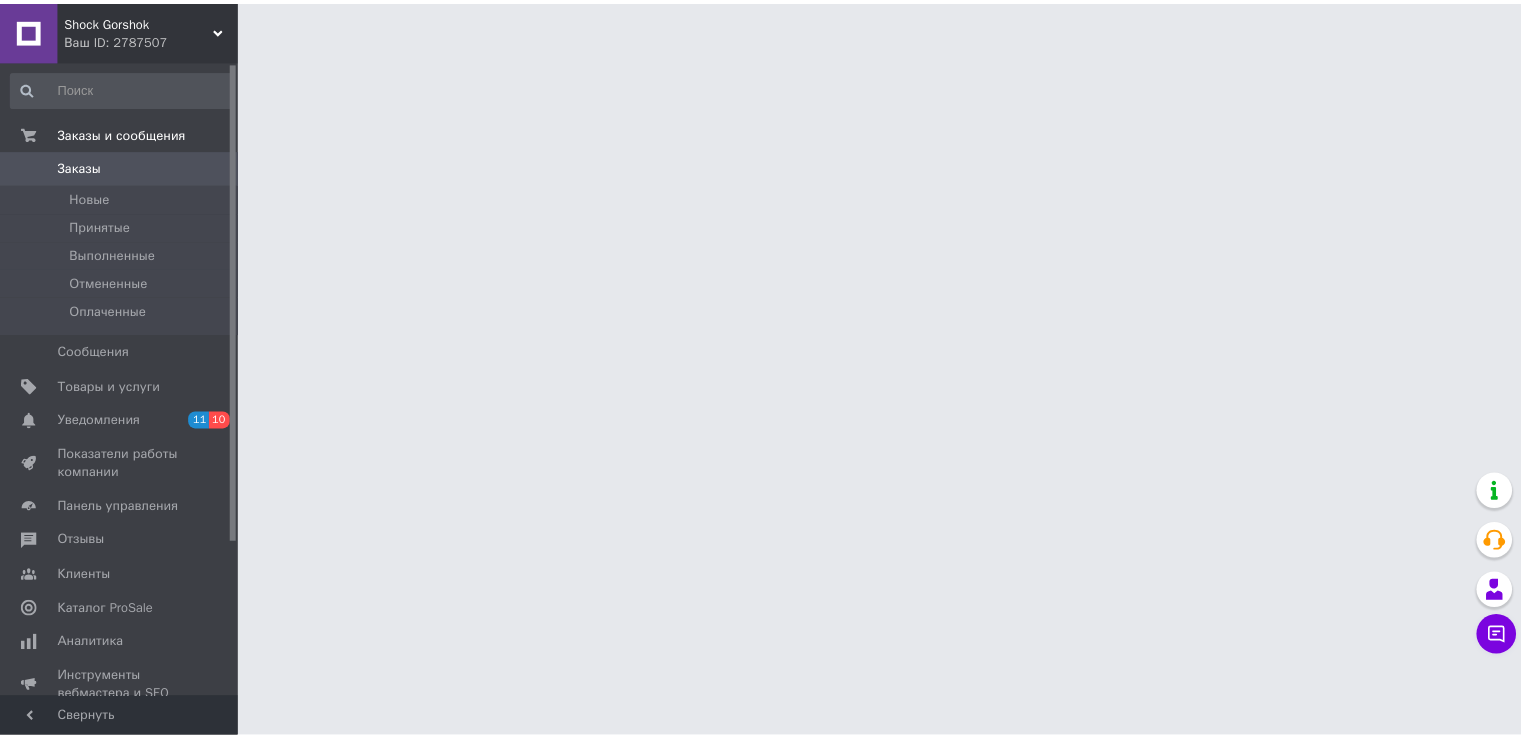 scroll, scrollTop: 0, scrollLeft: 0, axis: both 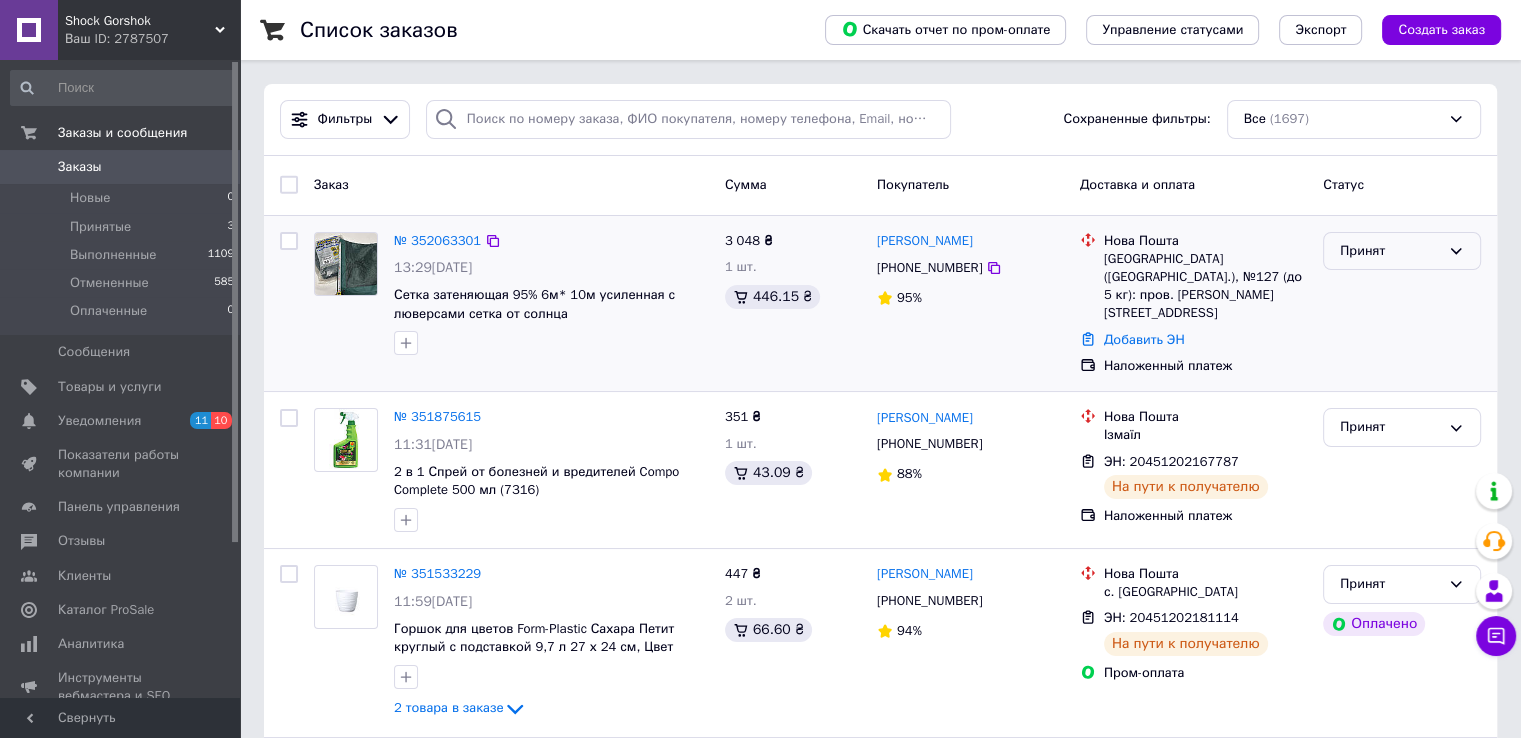 click on "Принят" at bounding box center (1390, 251) 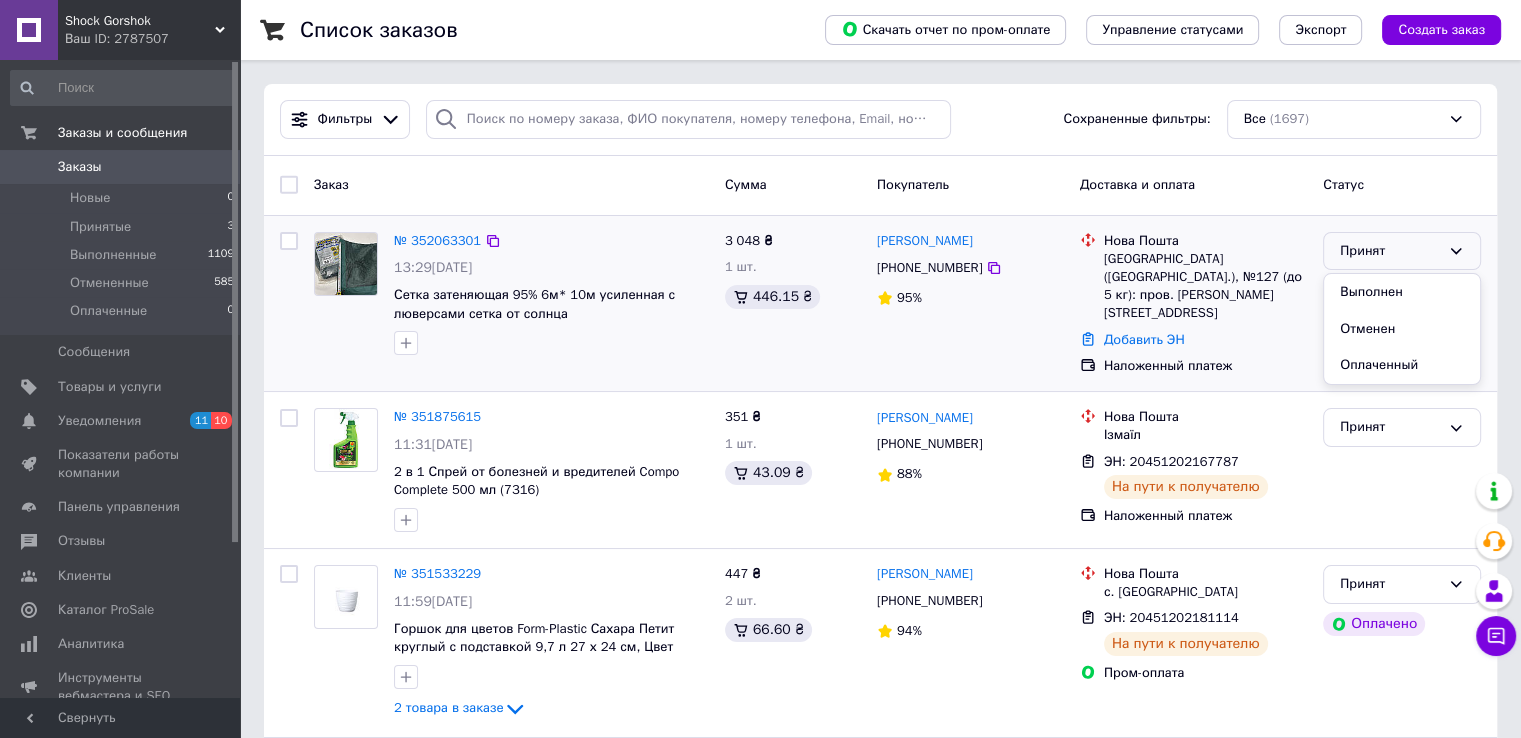 click on "Світлана Зубер +380639551555 95%" at bounding box center [970, 304] 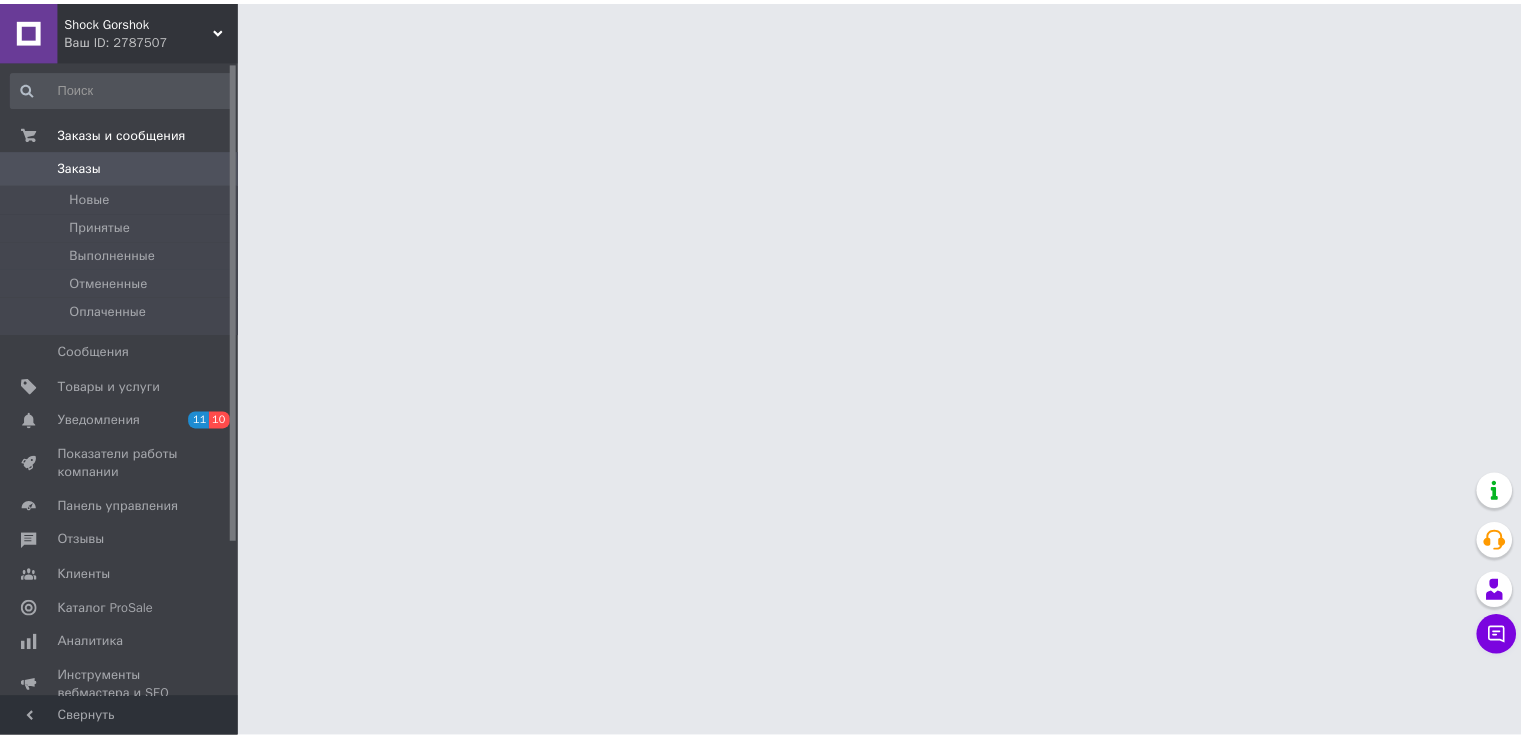 scroll, scrollTop: 0, scrollLeft: 0, axis: both 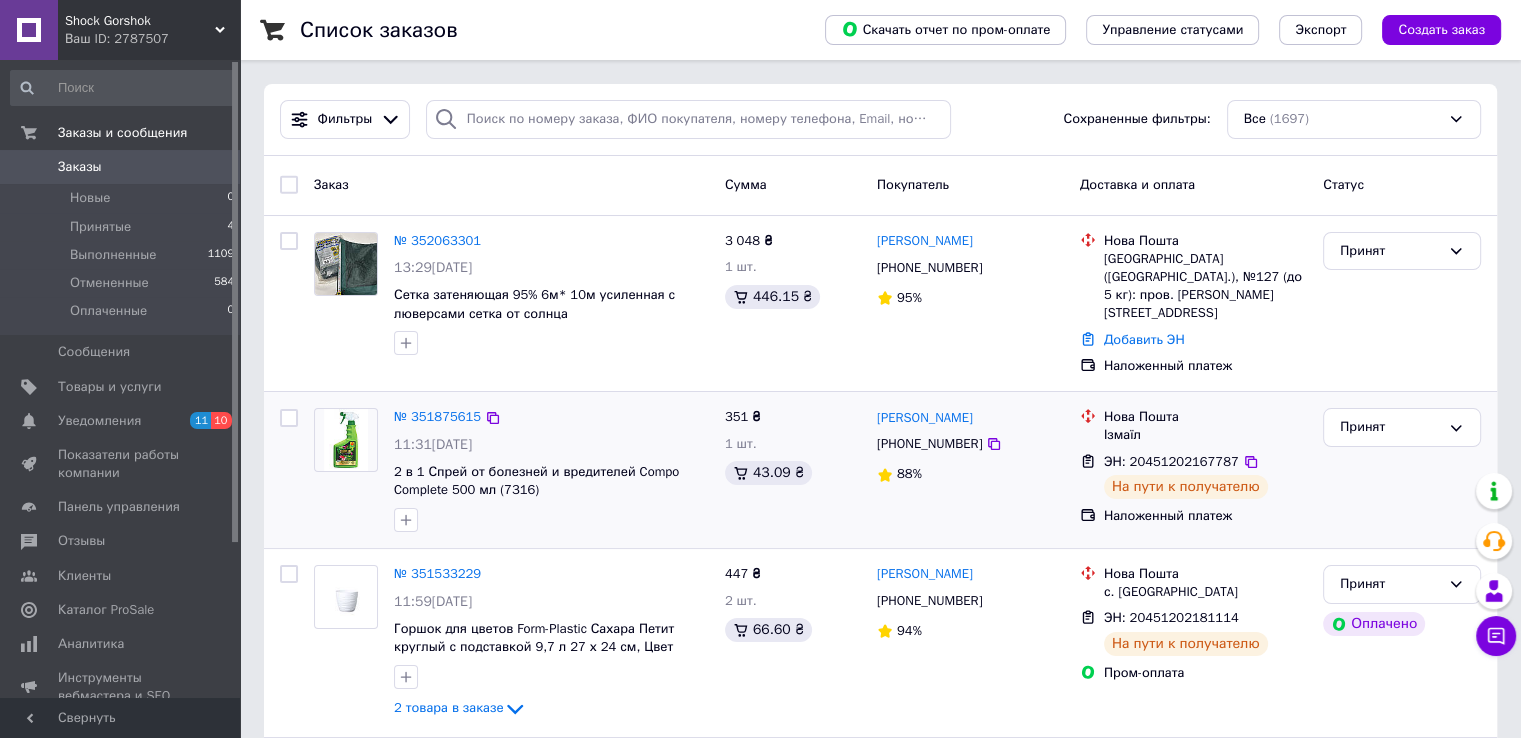 drag, startPoint x: 978, startPoint y: 267, endPoint x: 823, endPoint y: 386, distance: 195.41238 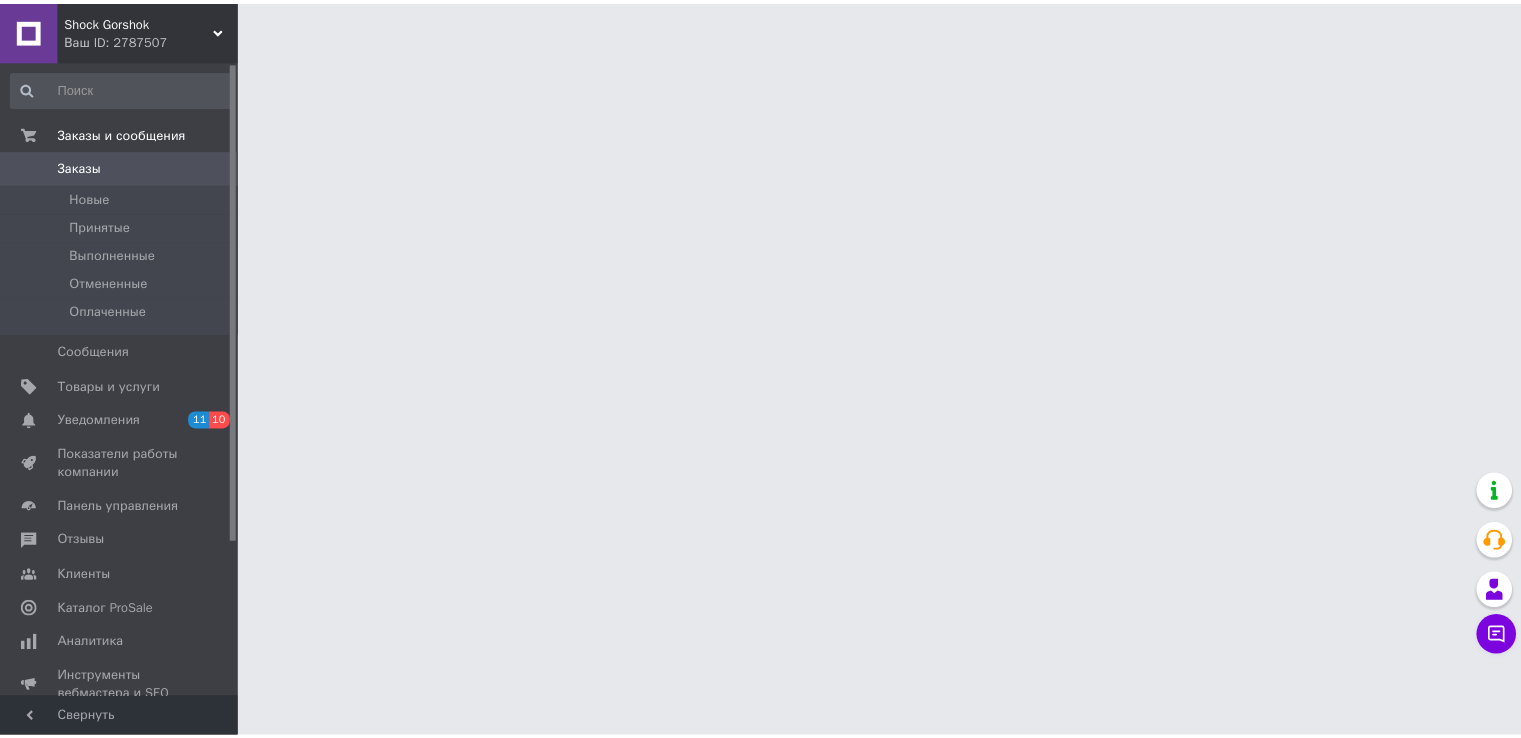 scroll, scrollTop: 0, scrollLeft: 0, axis: both 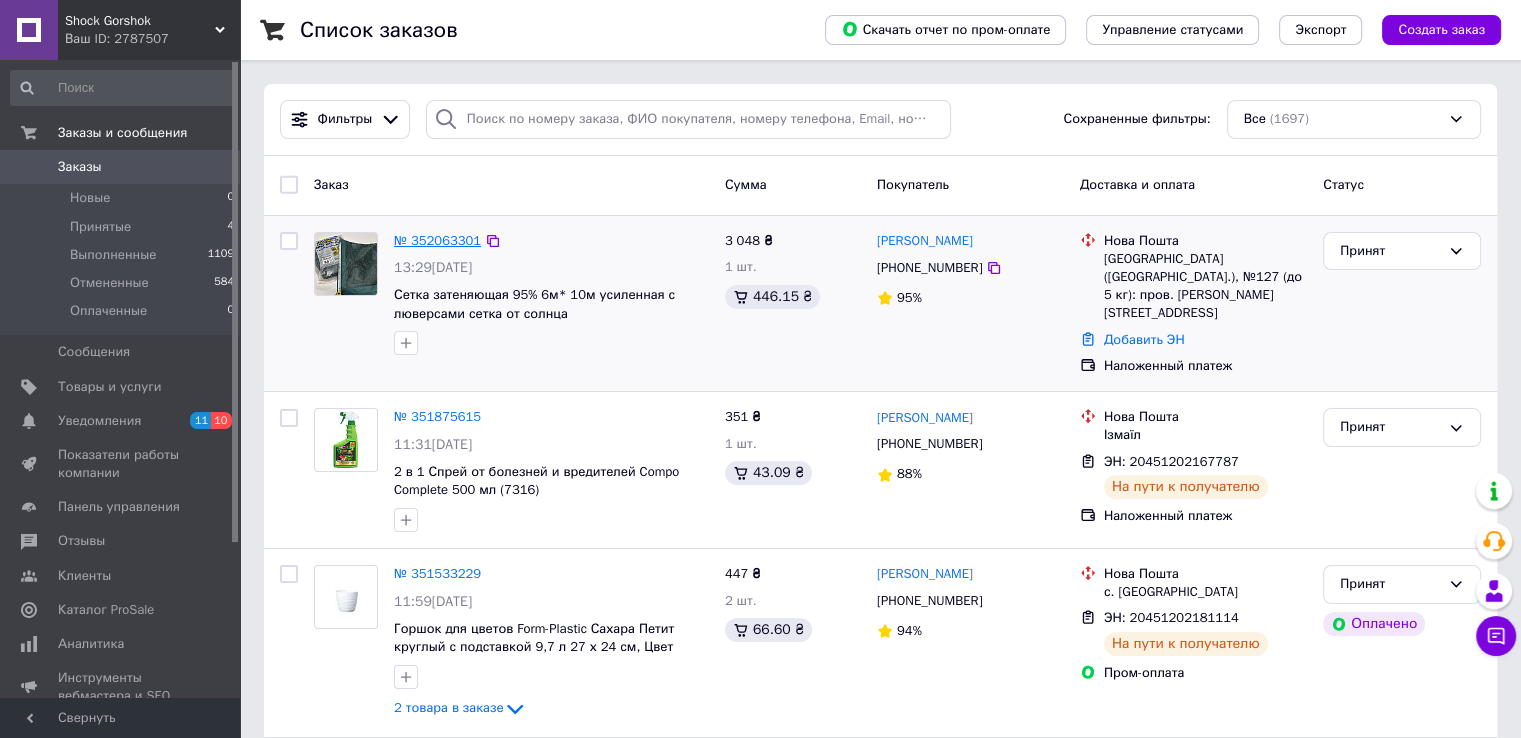 click on "№ 352063301" at bounding box center (437, 240) 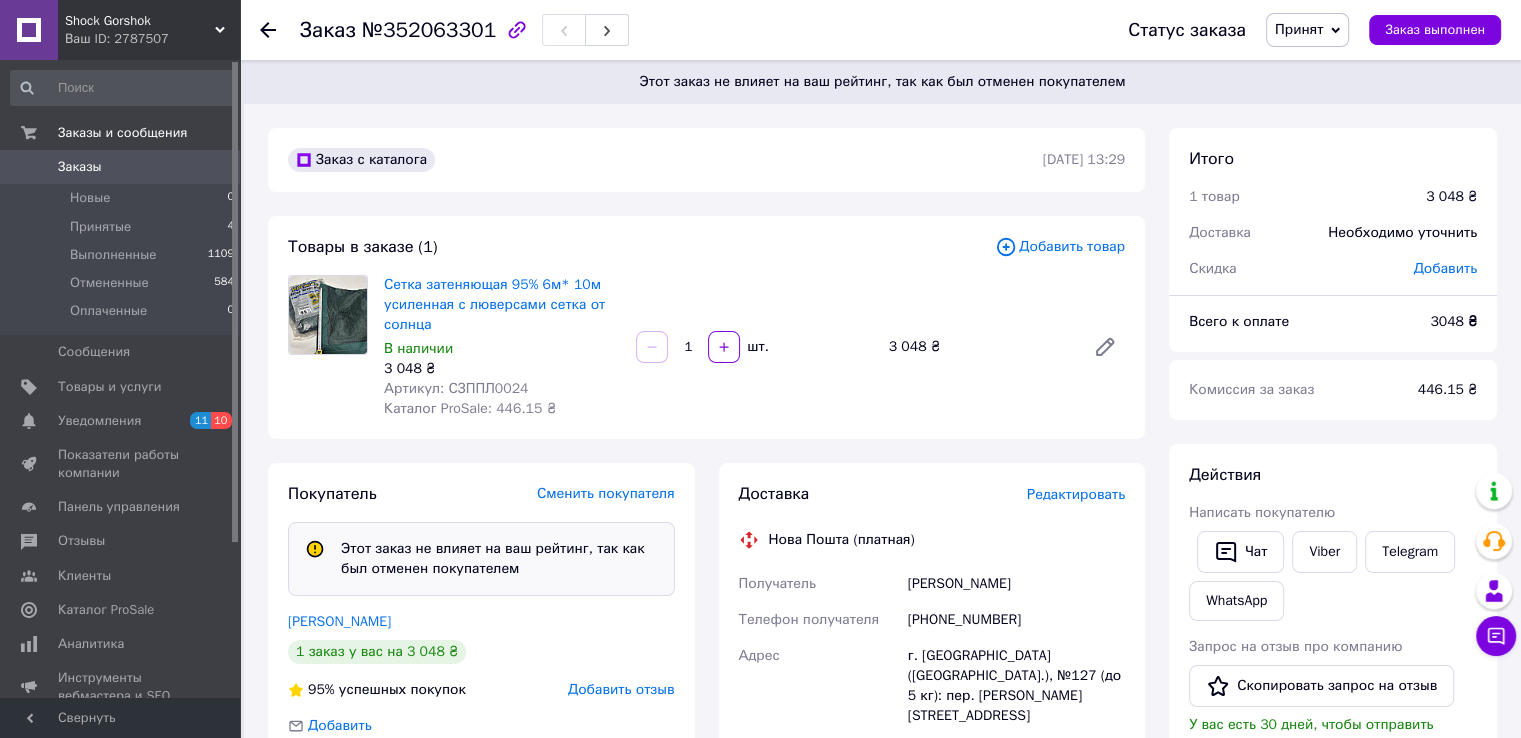 click on "Заказ №352063301 Статус заказа Принят Выполнен Отменен Оплаченный Заказ выполнен" at bounding box center (880, 30) 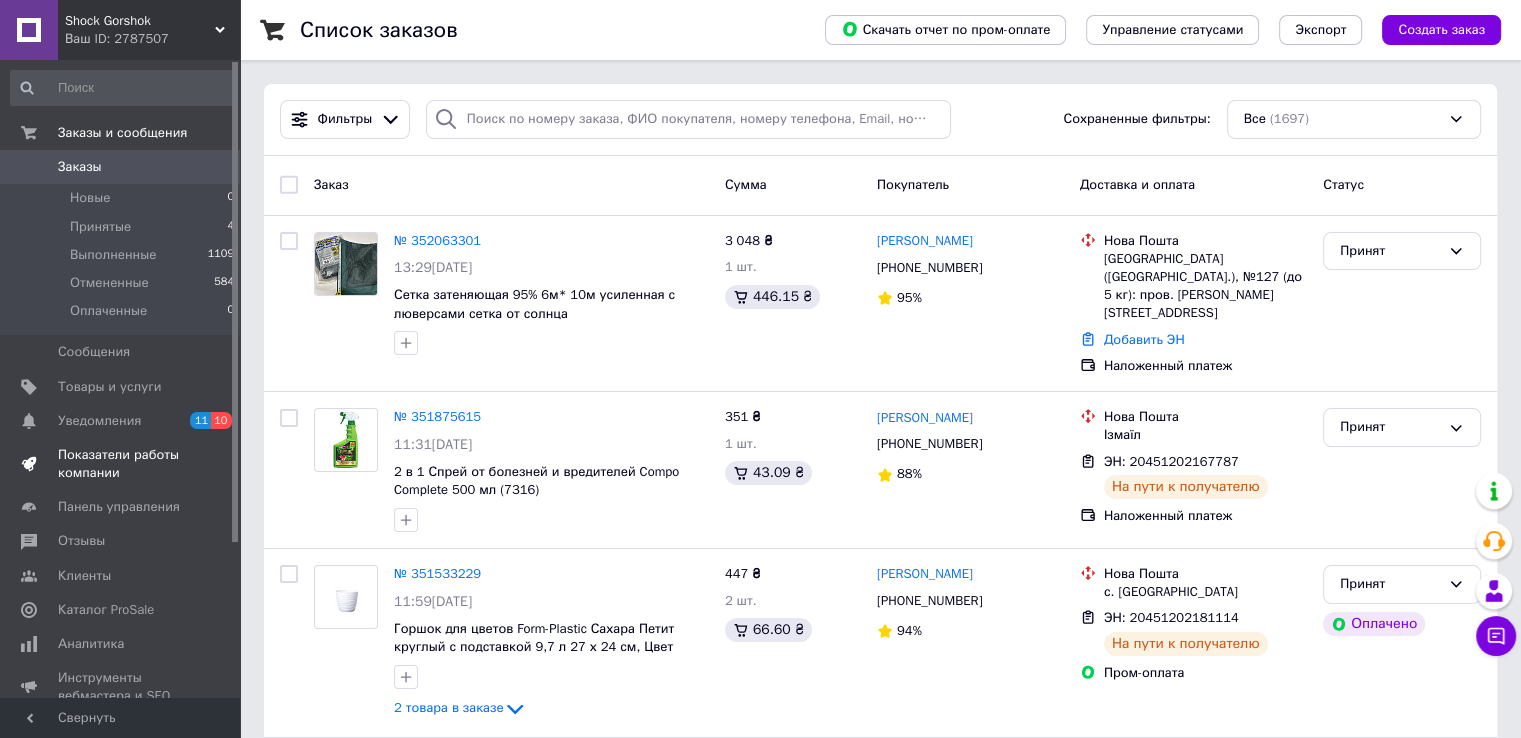 click on "Показатели работы компании" at bounding box center [121, 464] 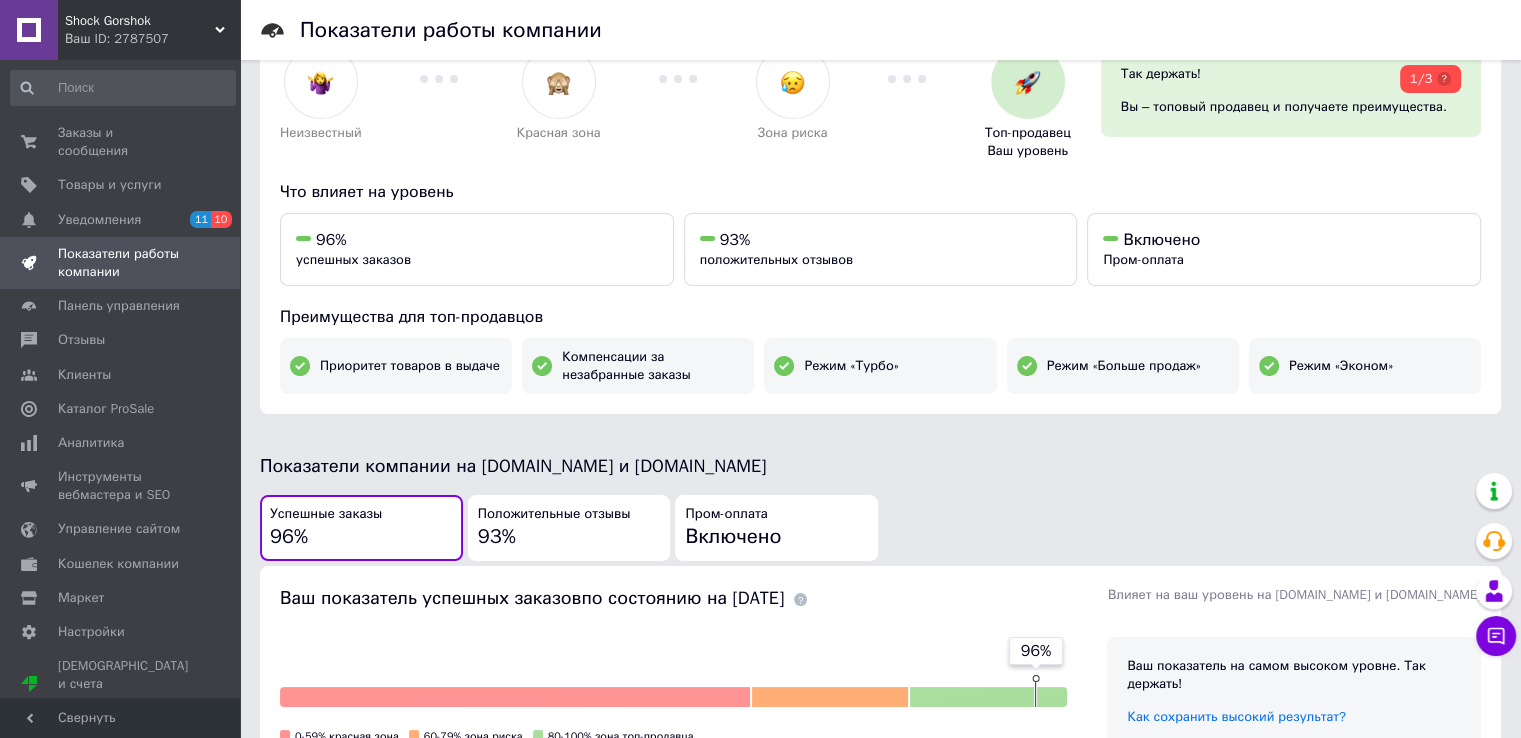 scroll, scrollTop: 0, scrollLeft: 0, axis: both 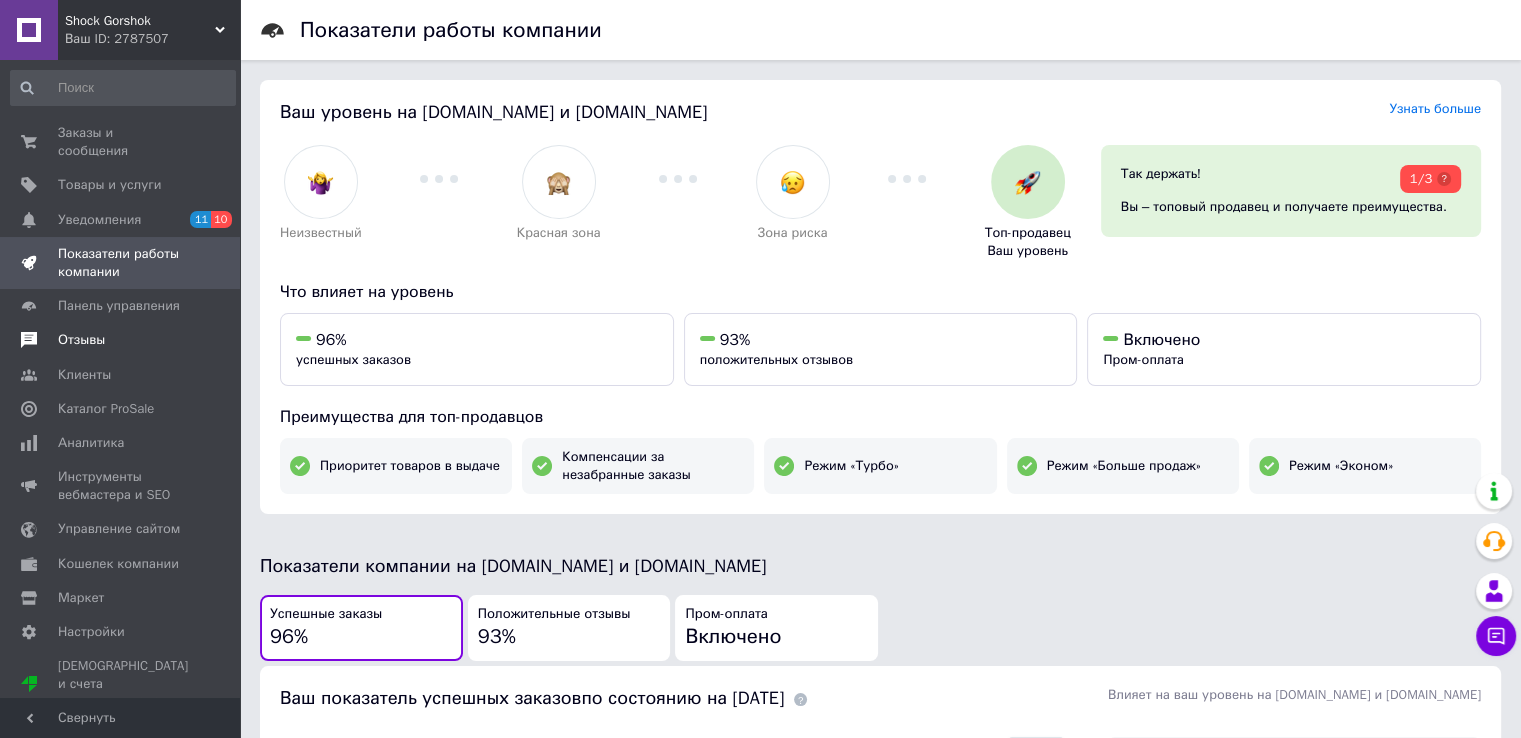 click on "Отзывы" at bounding box center [81, 340] 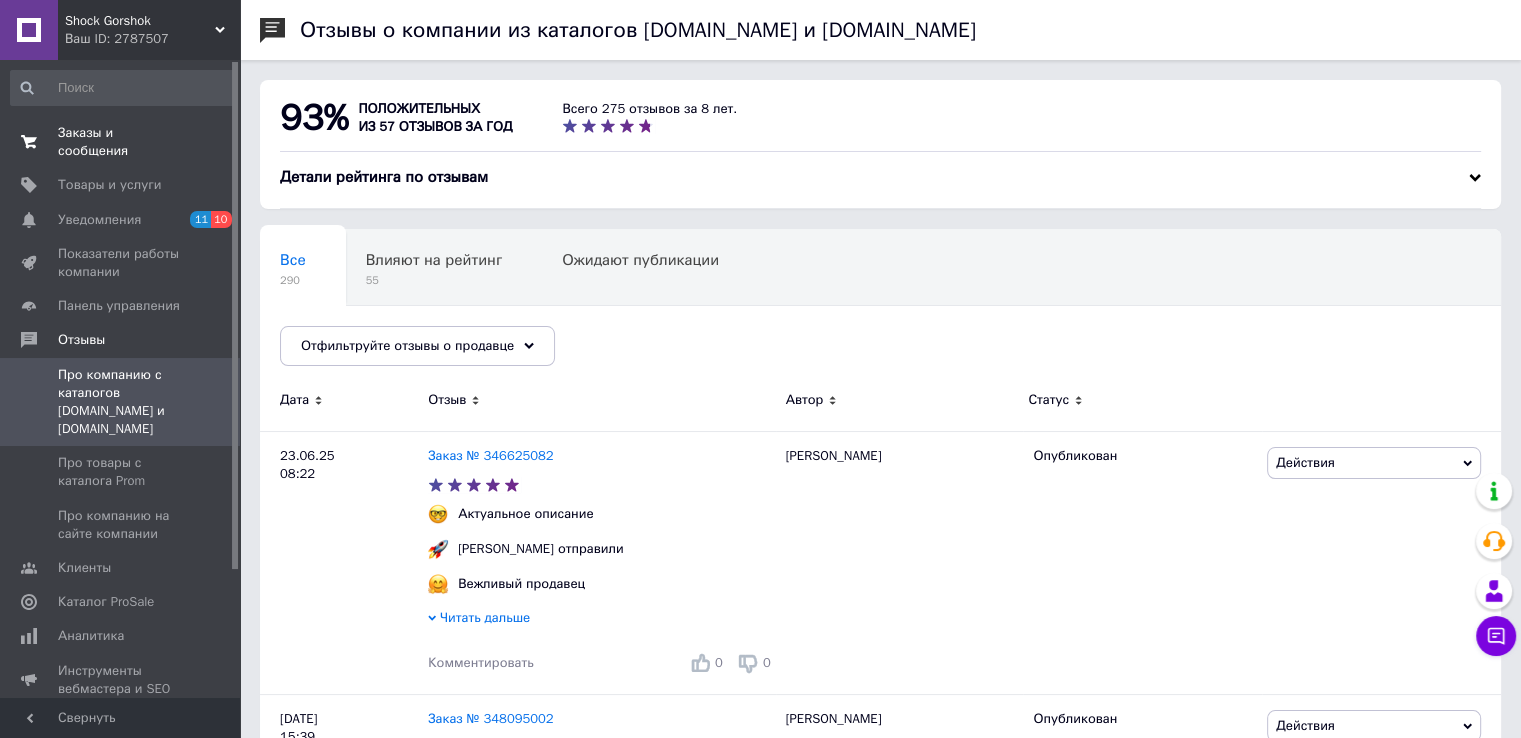 click on "Заказы и сообщения" at bounding box center [121, 142] 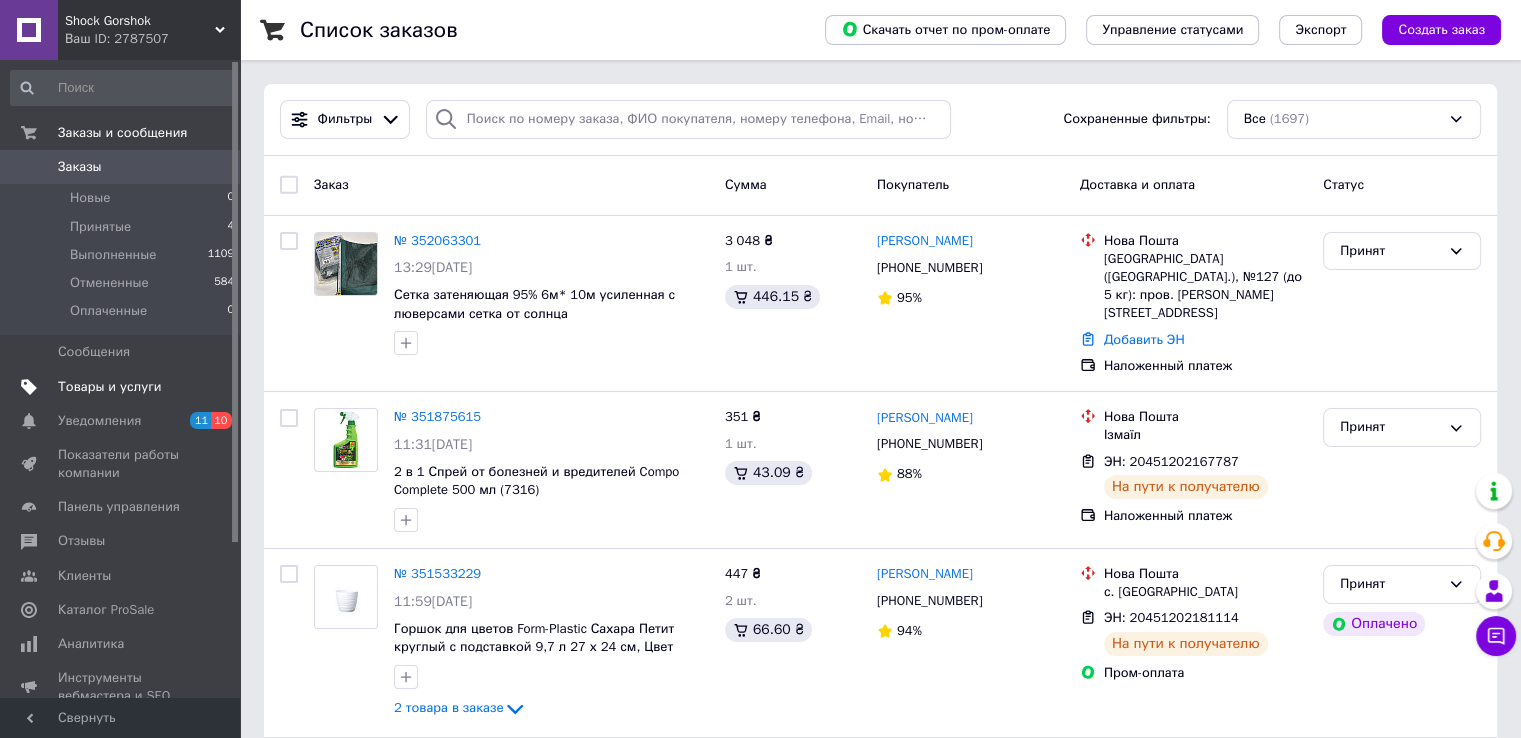 click on "Товары и услуги" at bounding box center [110, 387] 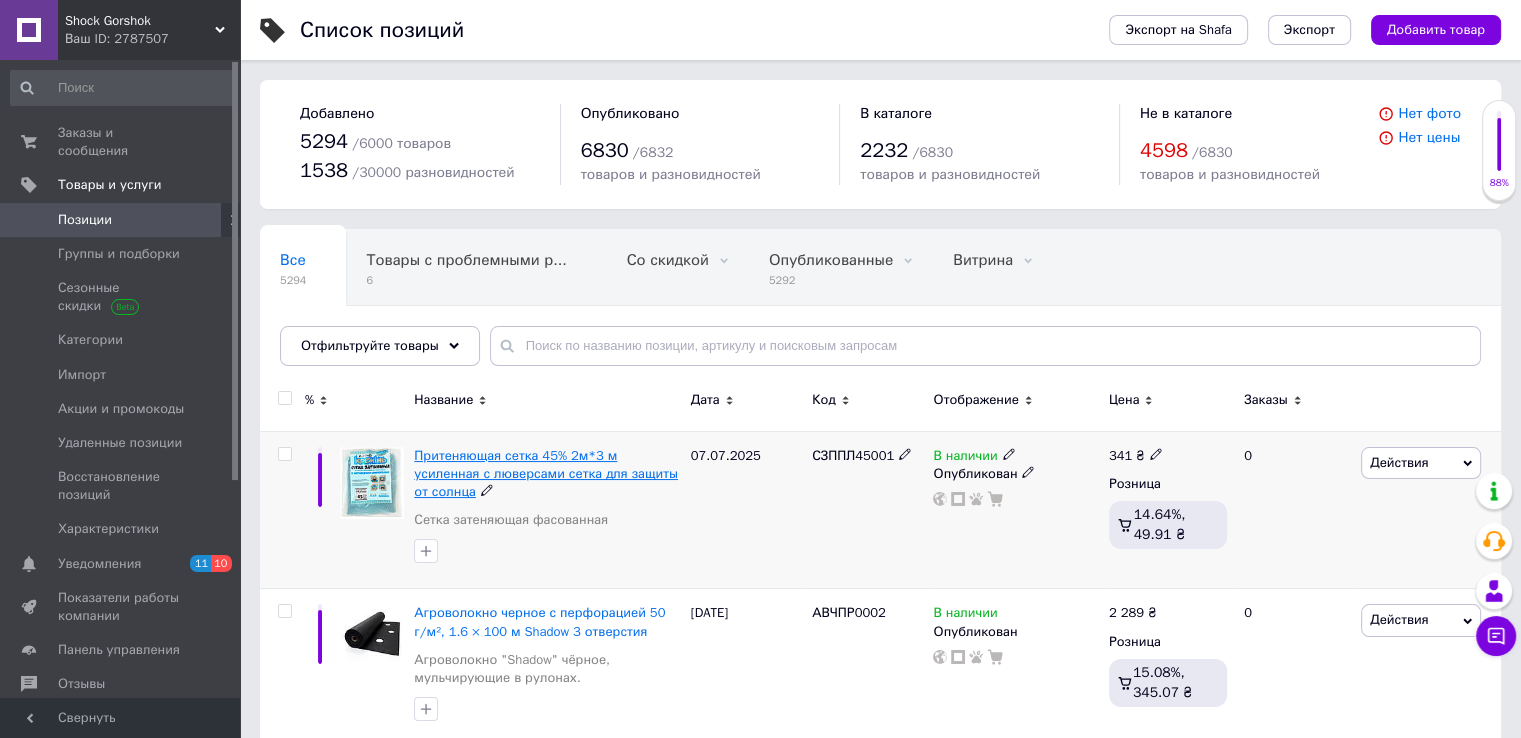 click on "Притеняющая сетка 45% 2м*3 м усиленная с люверсами сетка для защиты от солнца" at bounding box center [546, 473] 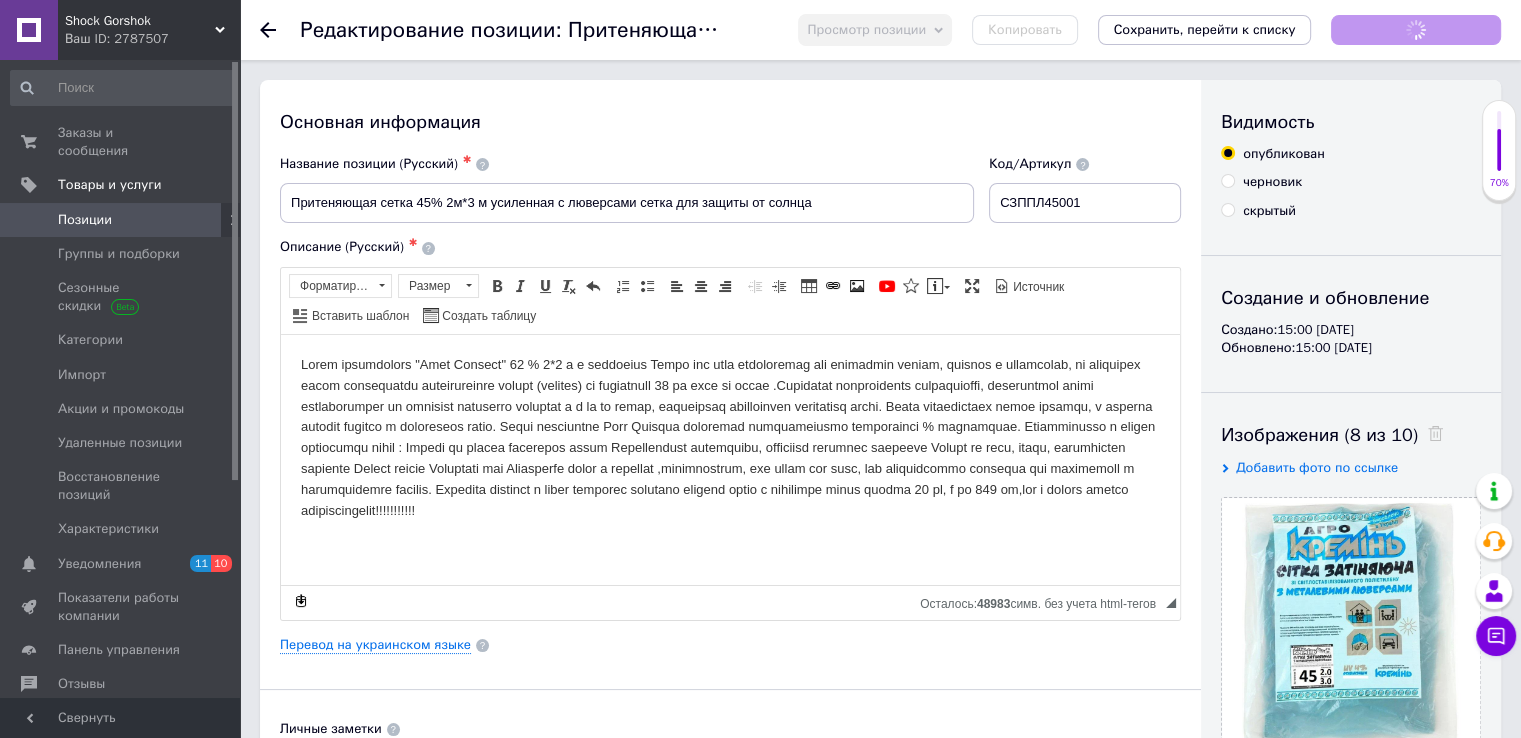 scroll, scrollTop: 0, scrollLeft: 0, axis: both 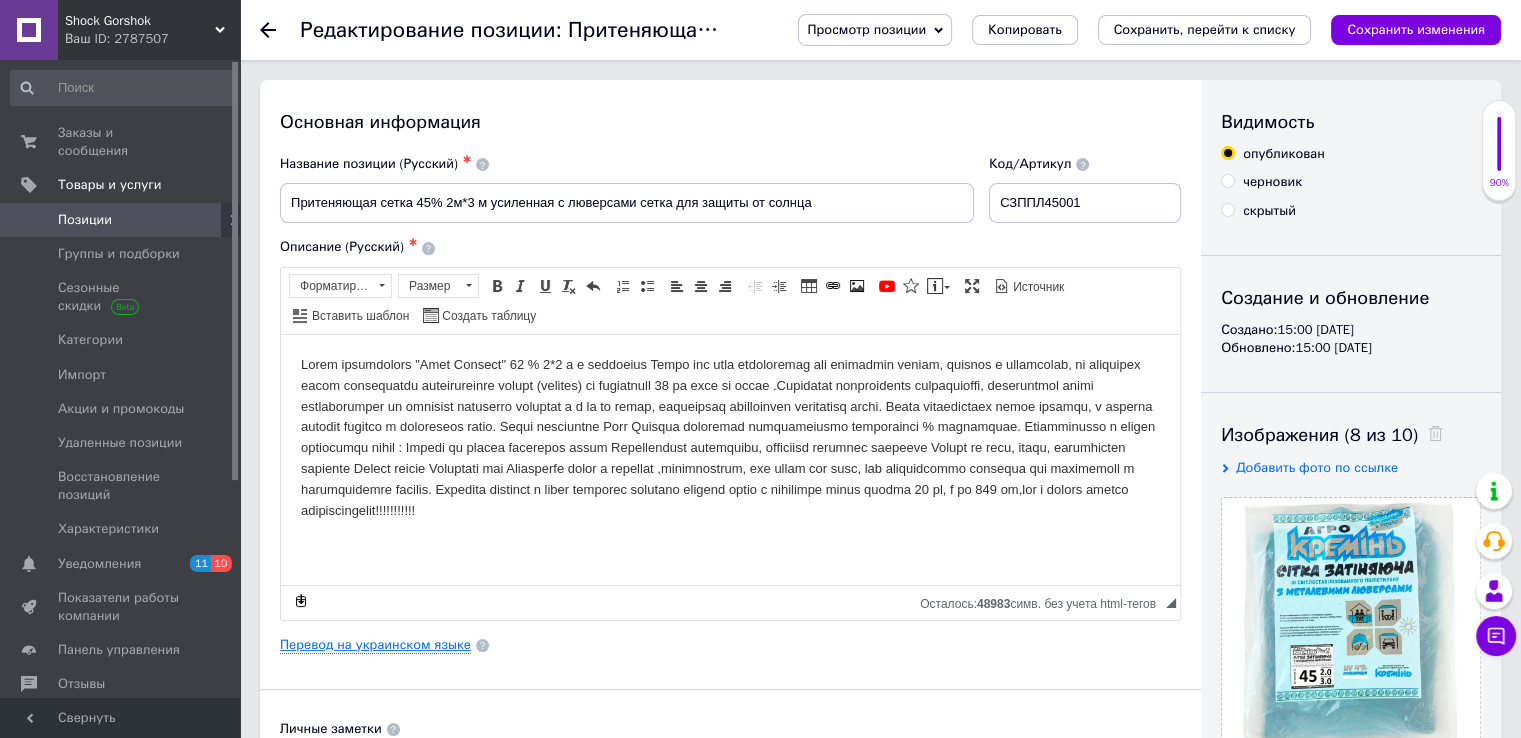 click on "Перевод на украинском языке" at bounding box center [375, 645] 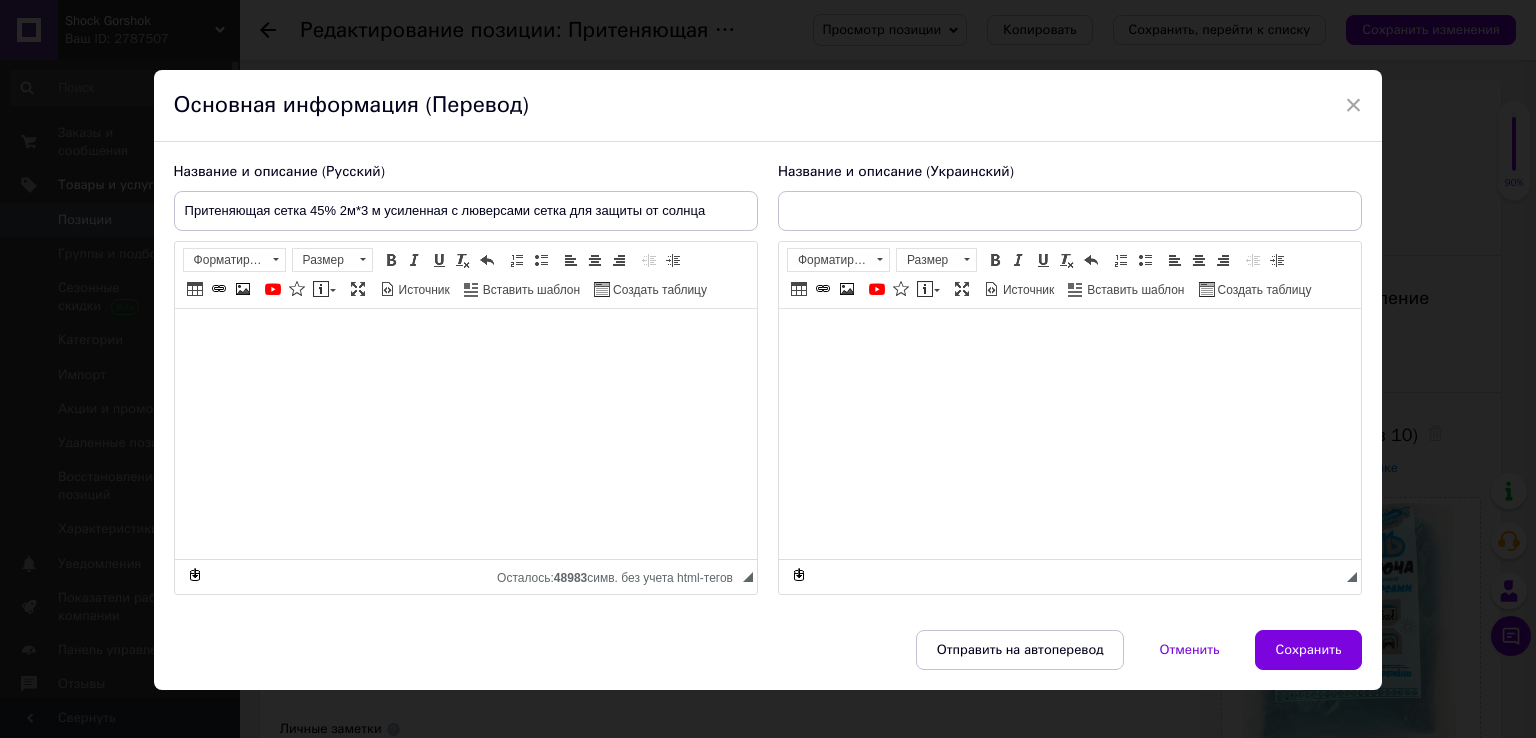 type on "Притіняюча сітка 45% 2 м*3 м посилена з люверсами сітка для захисту від сонця" 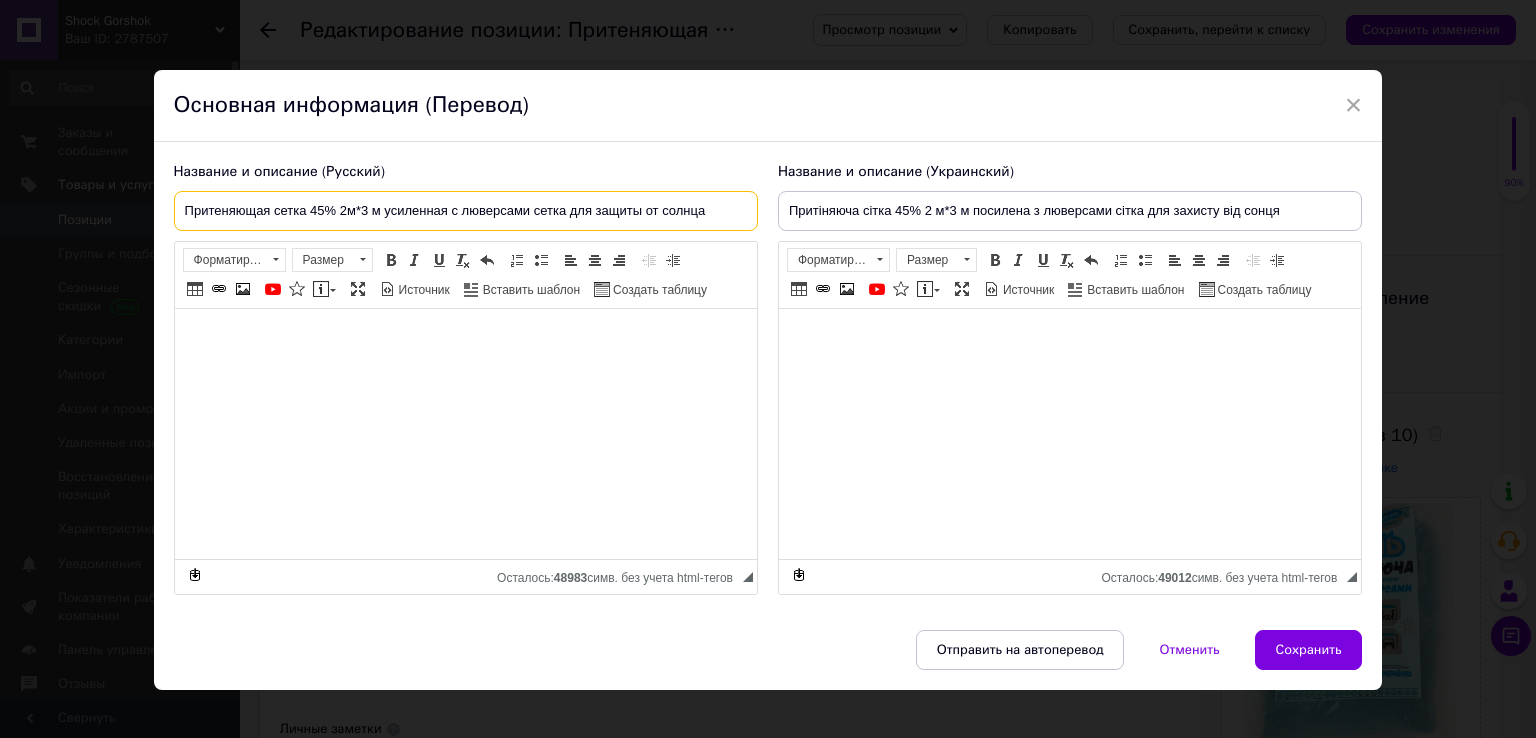 drag, startPoint x: 180, startPoint y: 207, endPoint x: 720, endPoint y: 207, distance: 540 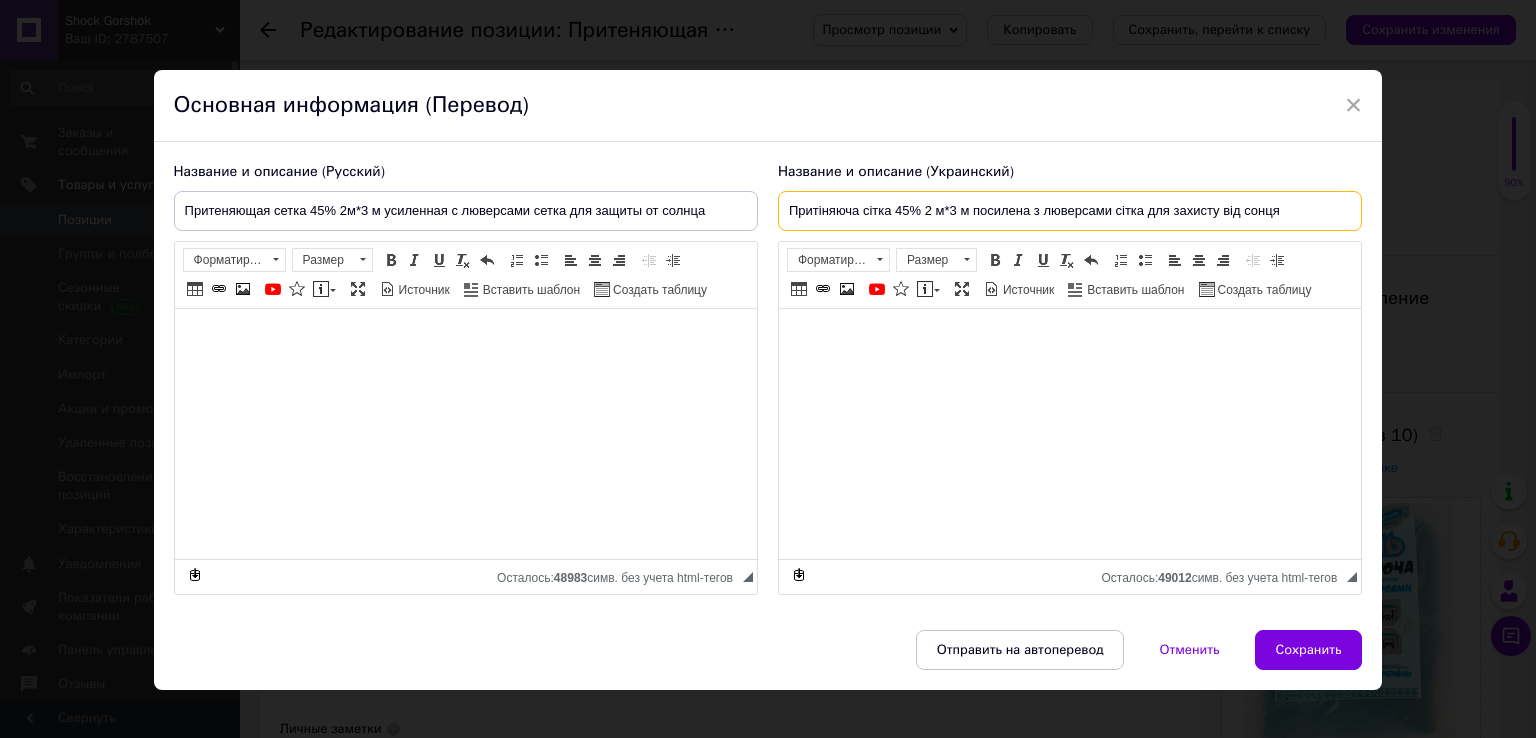 drag, startPoint x: 783, startPoint y: 213, endPoint x: 1332, endPoint y: 203, distance: 549.09106 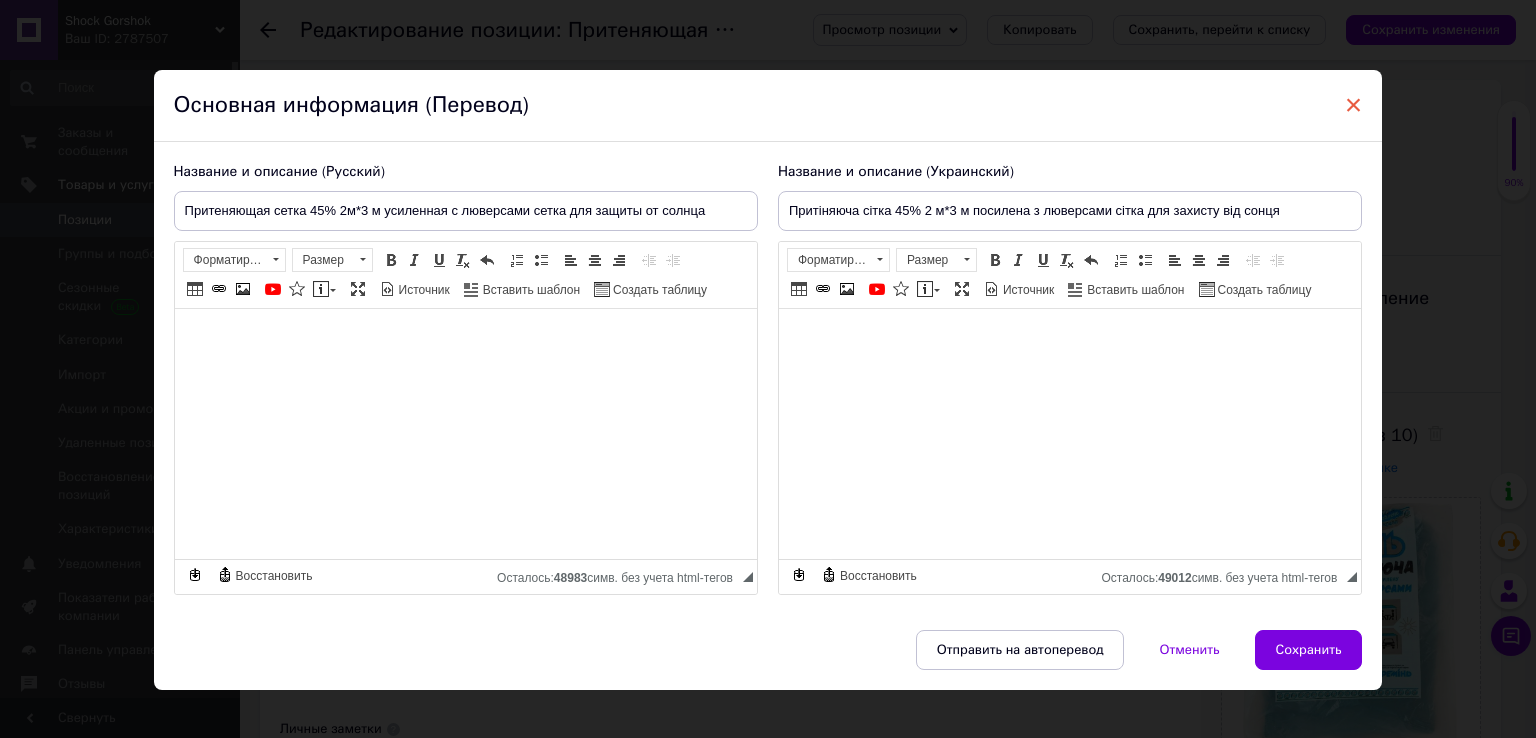 drag, startPoint x: 1347, startPoint y: 101, endPoint x: 975, endPoint y: 253, distance: 401.85568 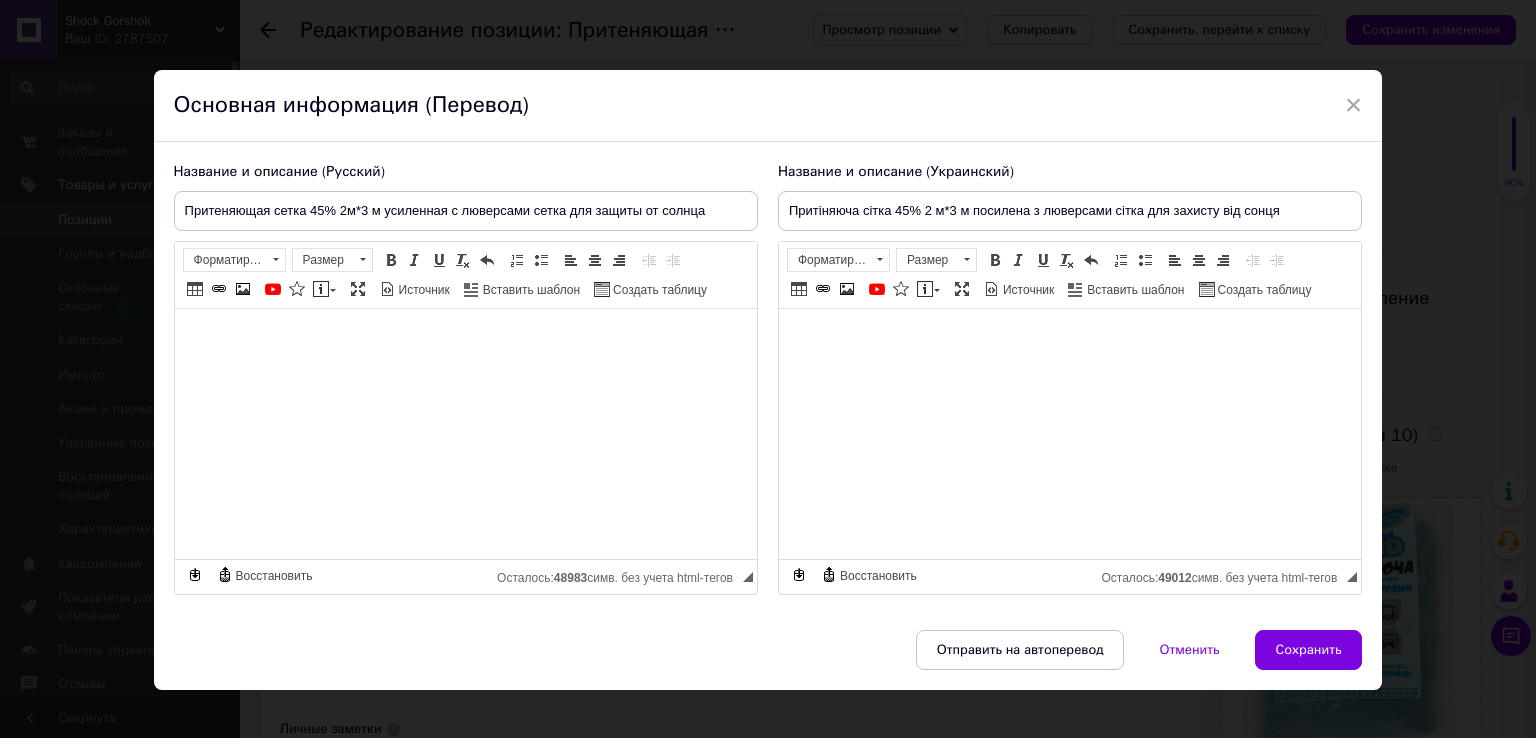 click on "×" at bounding box center [1354, 105] 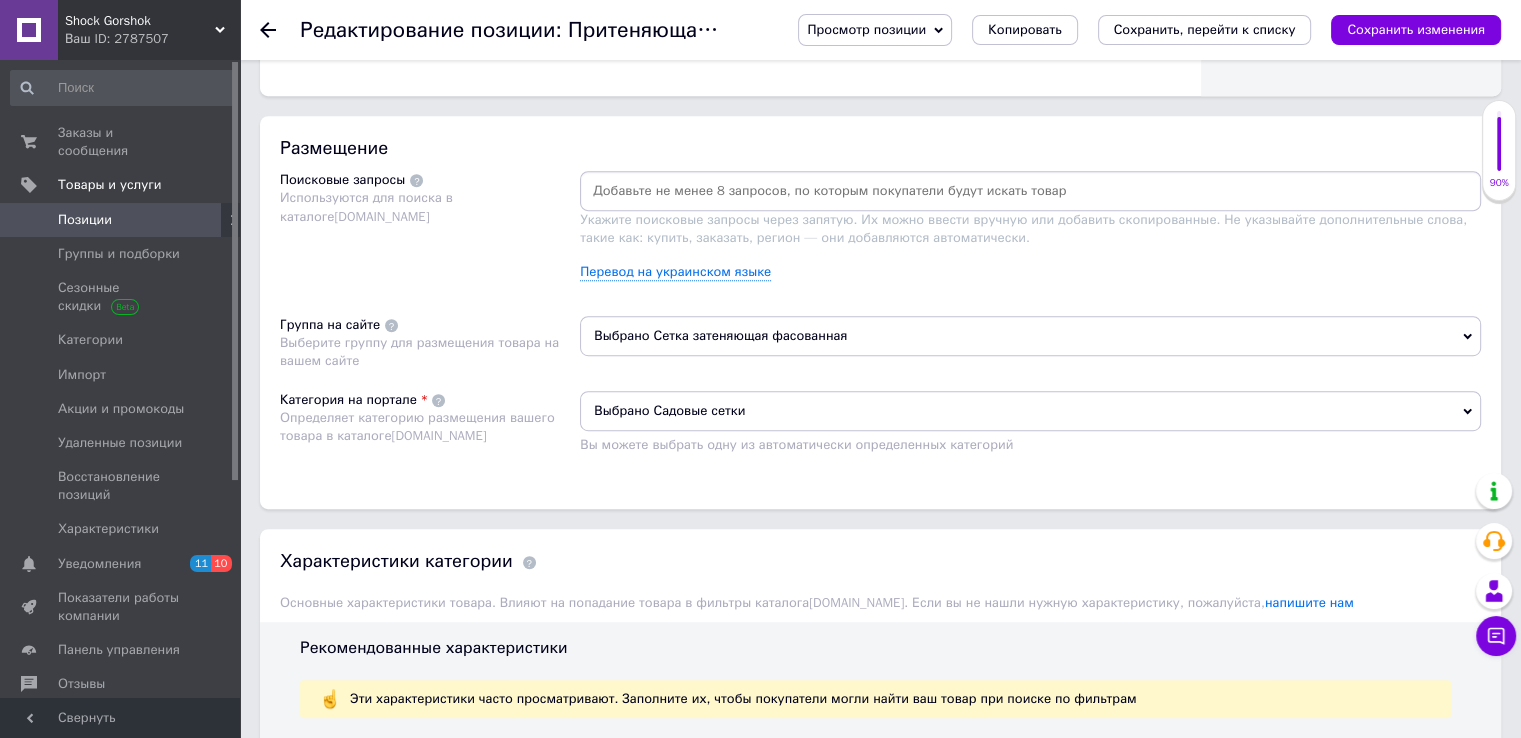 scroll, scrollTop: 1500, scrollLeft: 0, axis: vertical 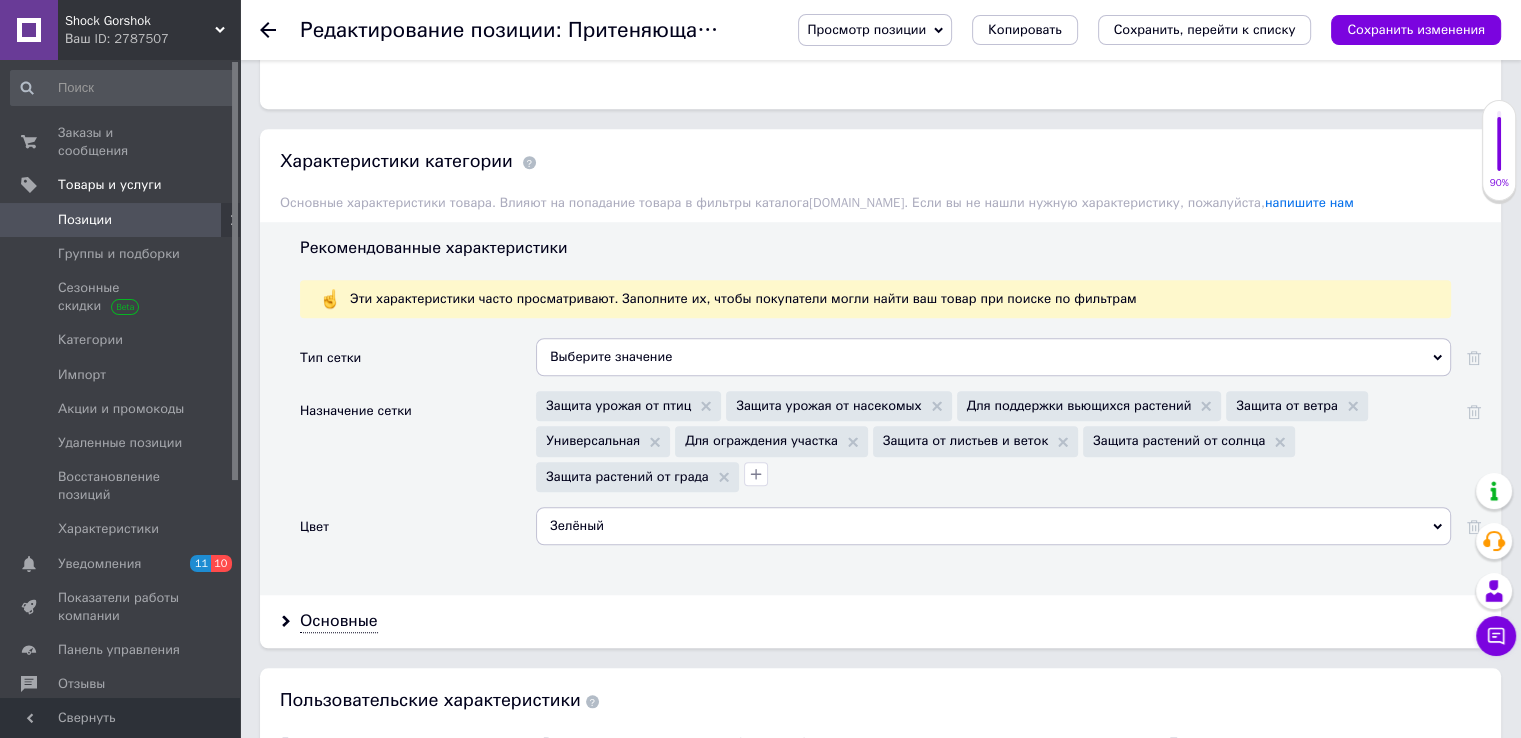 click on "Выберите значение" at bounding box center [993, 357] 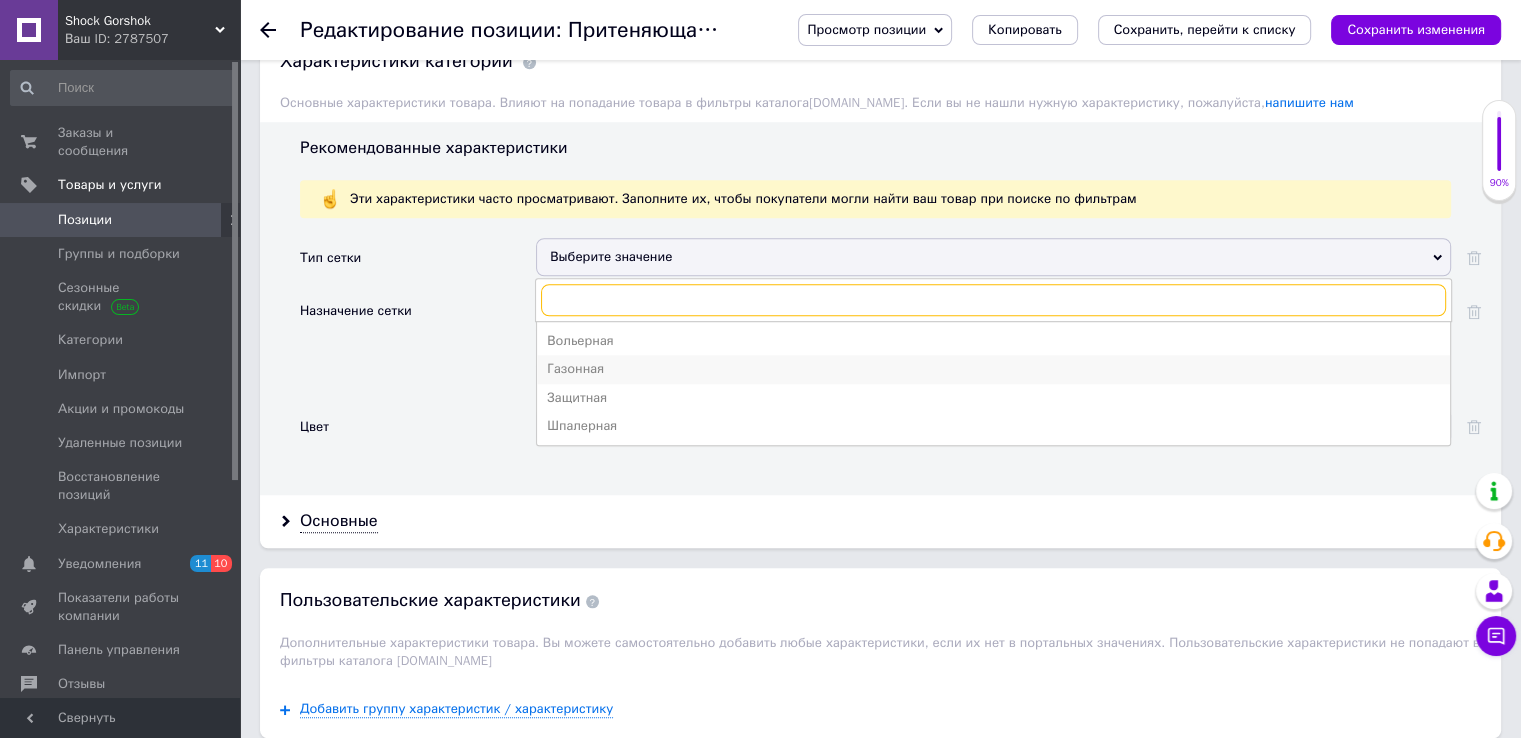 scroll, scrollTop: 1700, scrollLeft: 0, axis: vertical 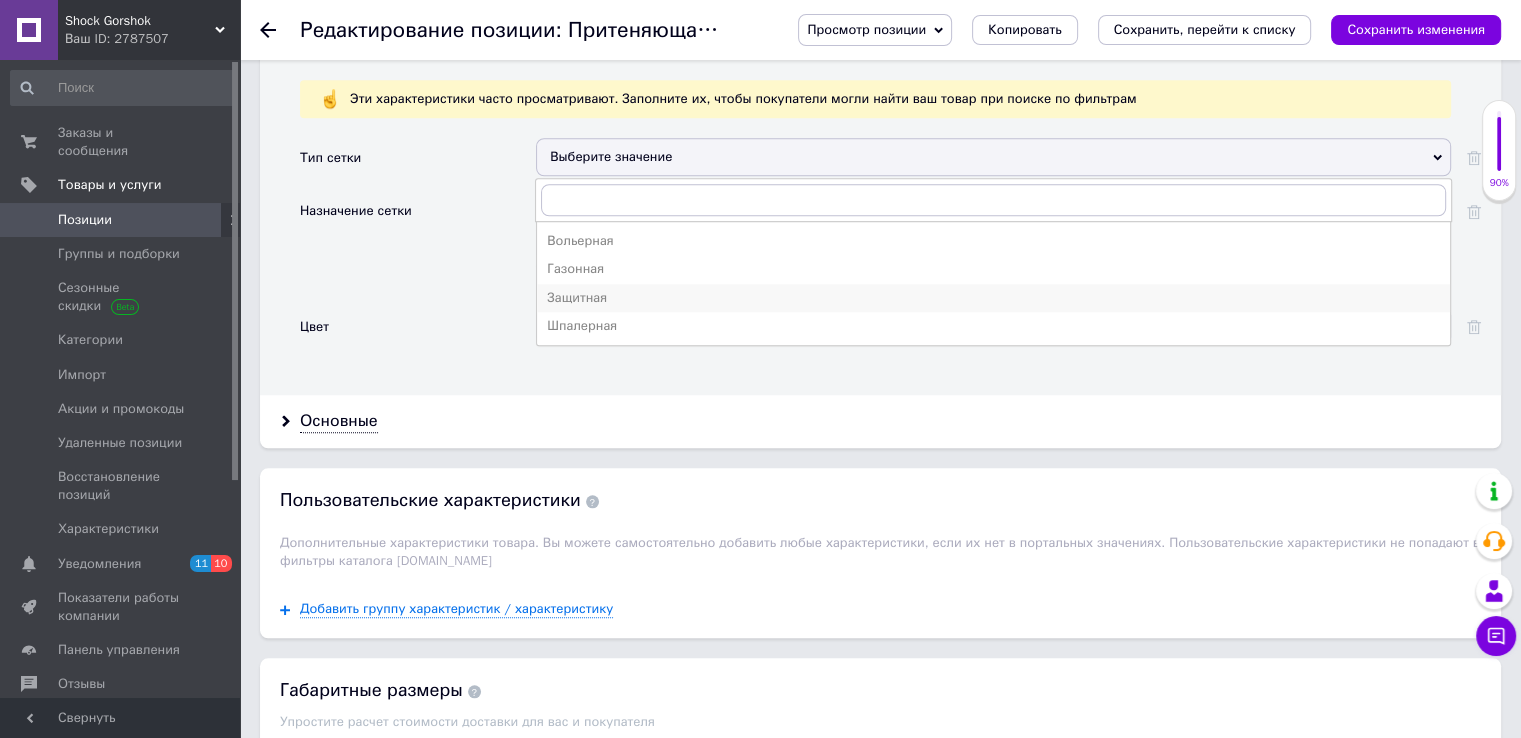 click on "Защитная" at bounding box center (993, 298) 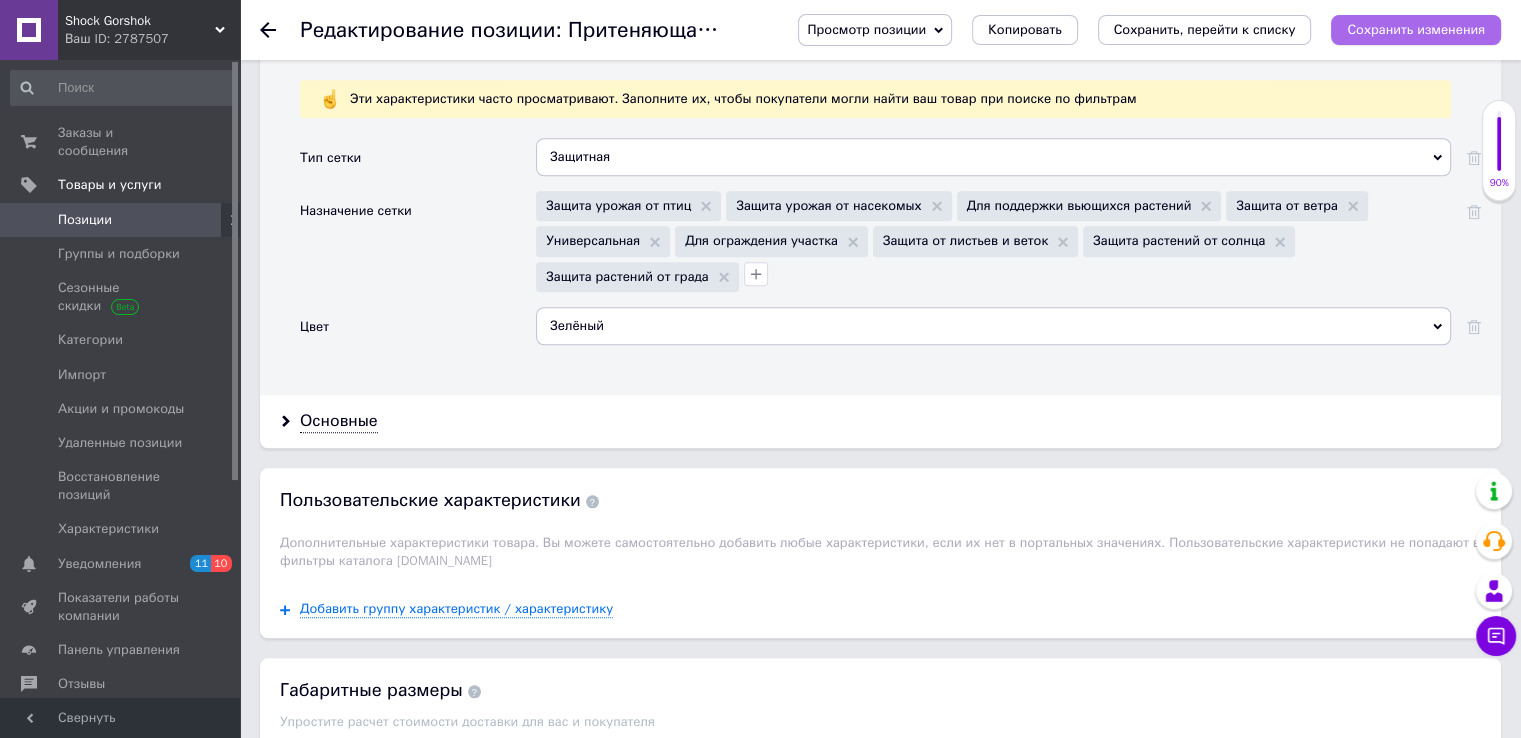 click on "Сохранить изменения" at bounding box center [1416, 29] 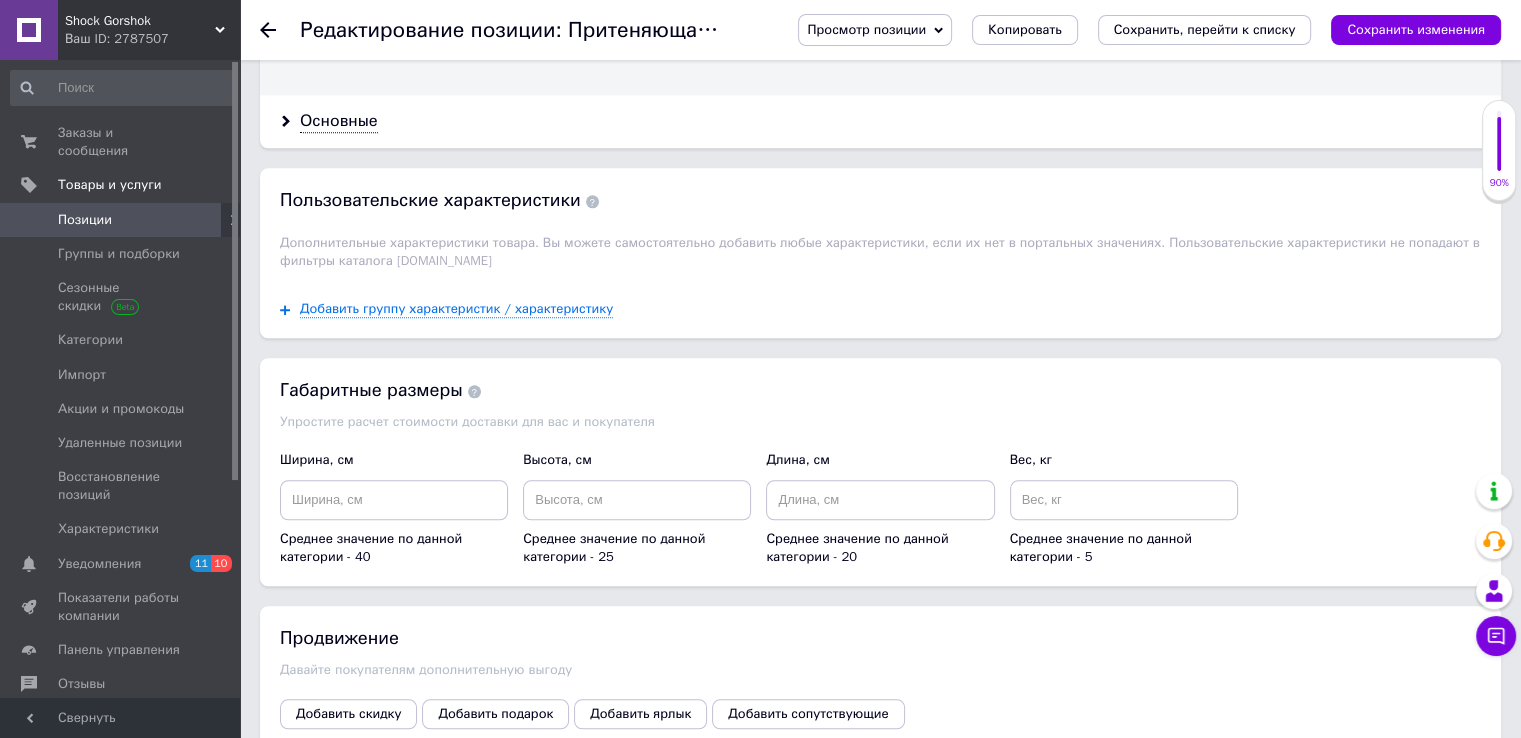 scroll, scrollTop: 1700, scrollLeft: 0, axis: vertical 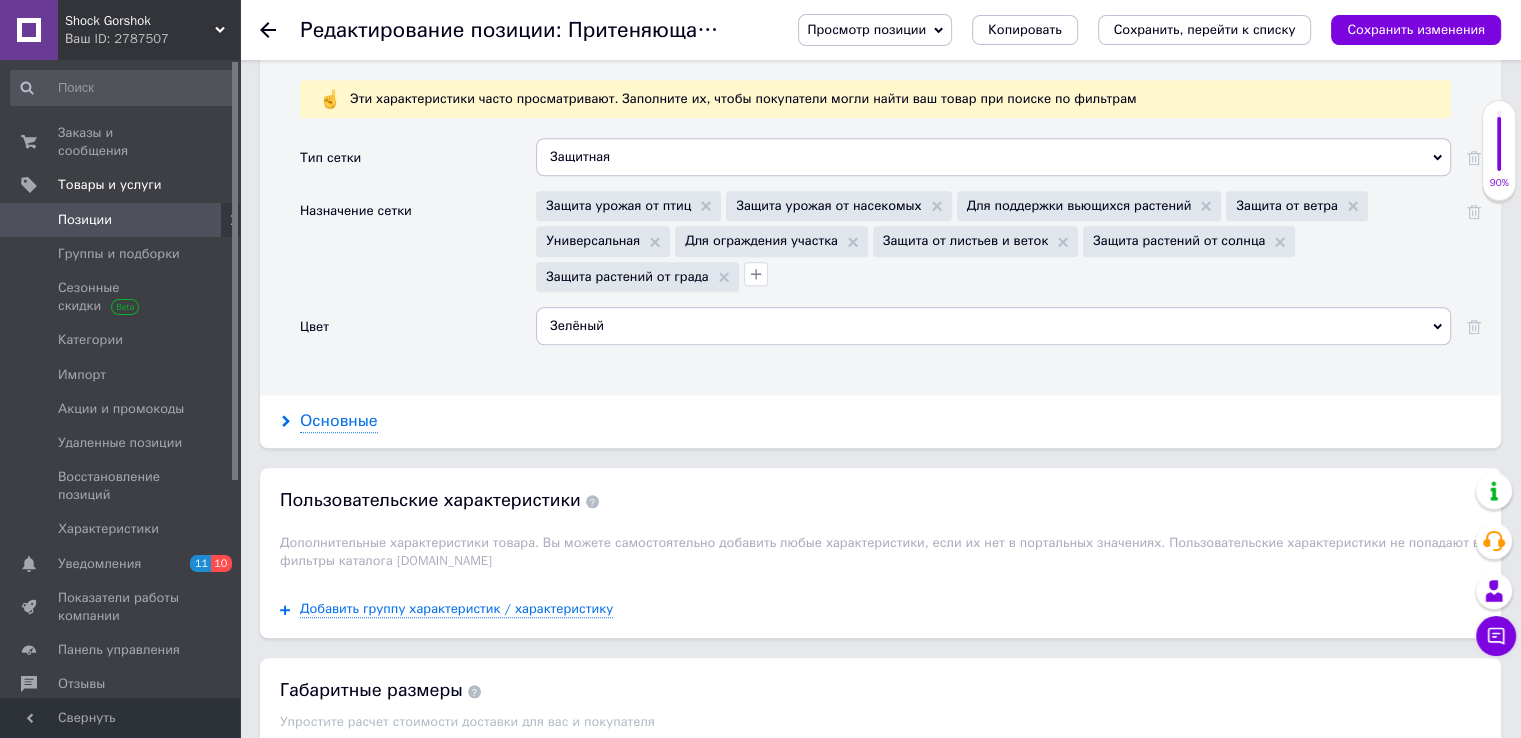 click on "Основные" at bounding box center [339, 421] 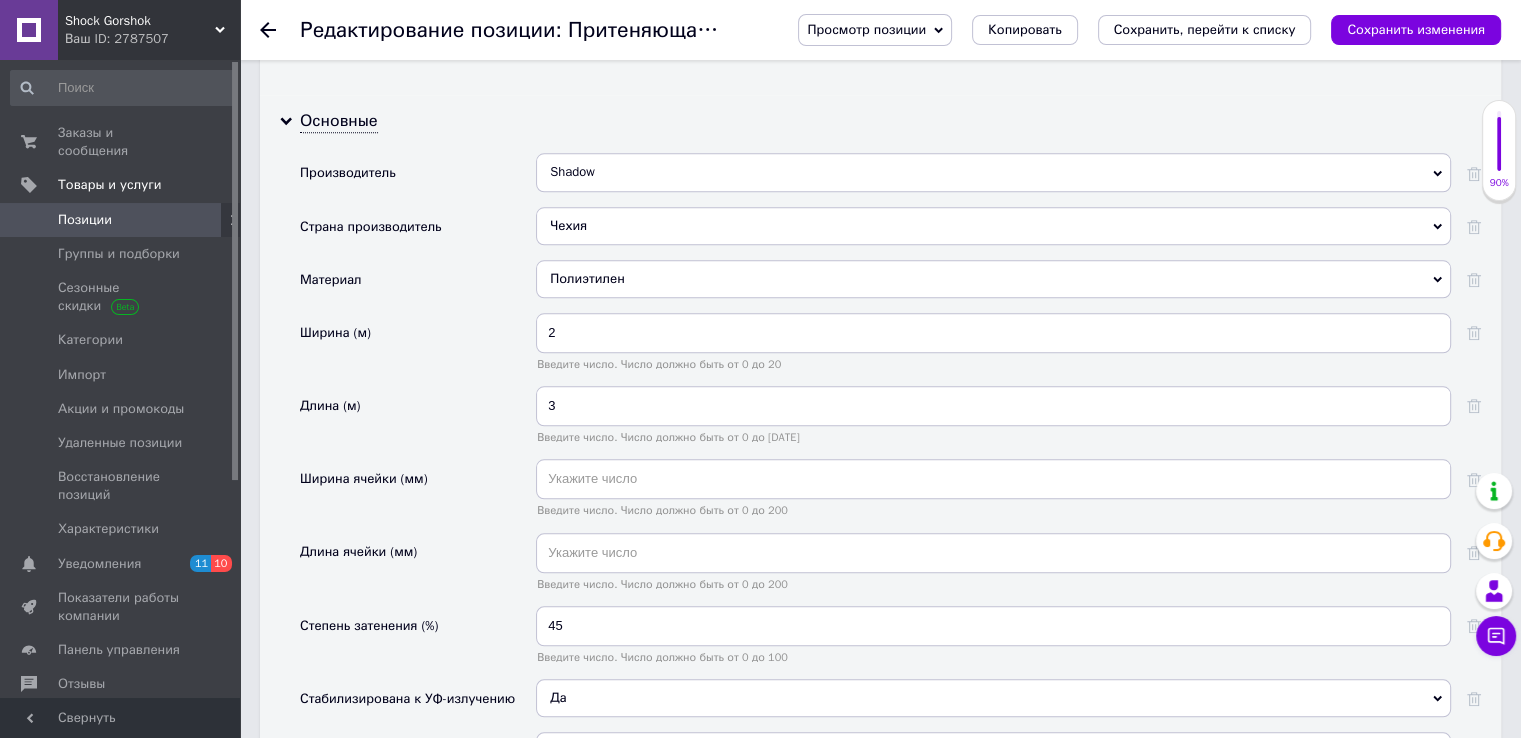 scroll, scrollTop: 2200, scrollLeft: 0, axis: vertical 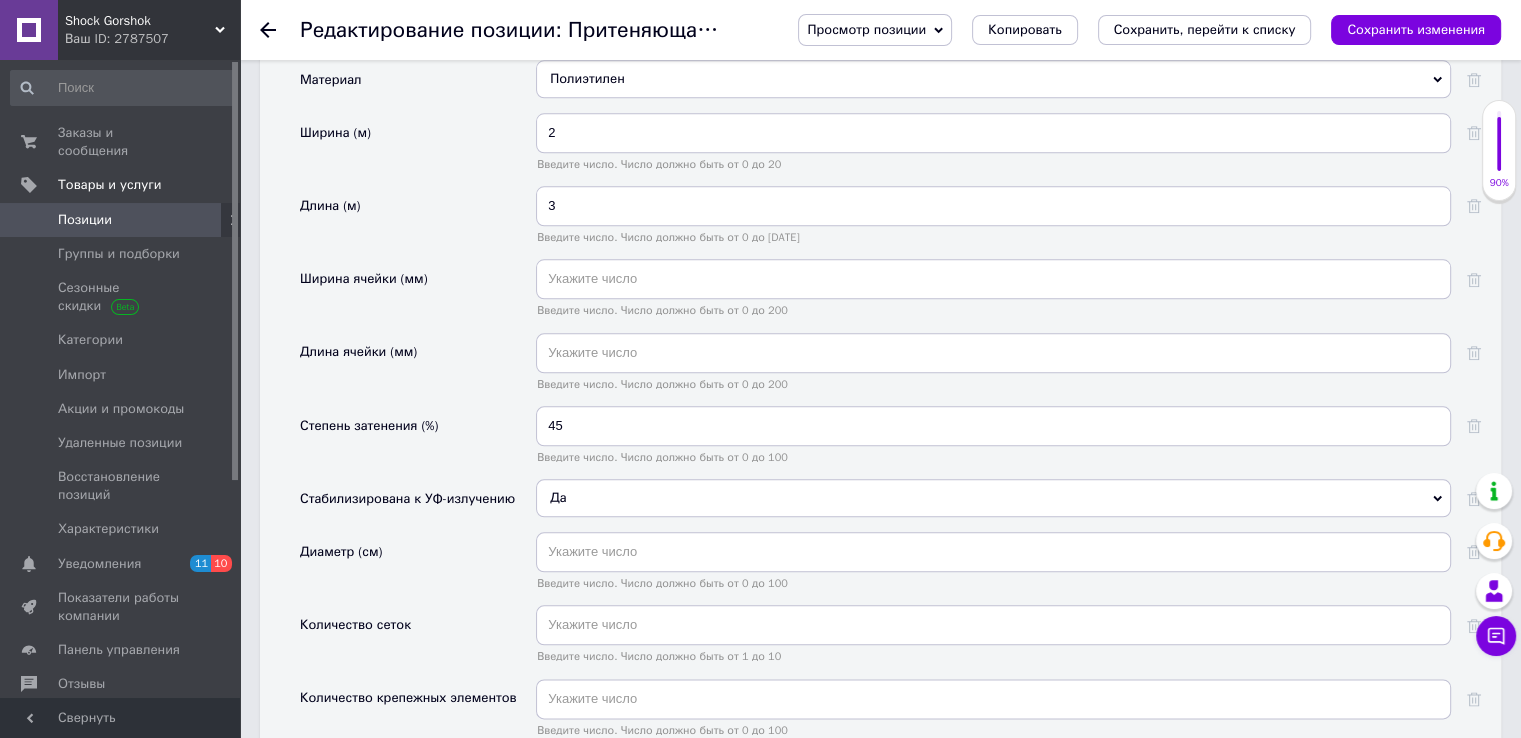 click on "Редактирование позиции: Притеняющая сетка 45% 2м*3 м усиленная с люверсами сетка для защиты от солнца Просмотр позиции Сохранить и посмотреть на сайте Сохранить и посмотреть на портале [DOMAIN_NAME] Копировать Сохранить, перейти к списку Сохранить изменения" at bounding box center (880, 30) 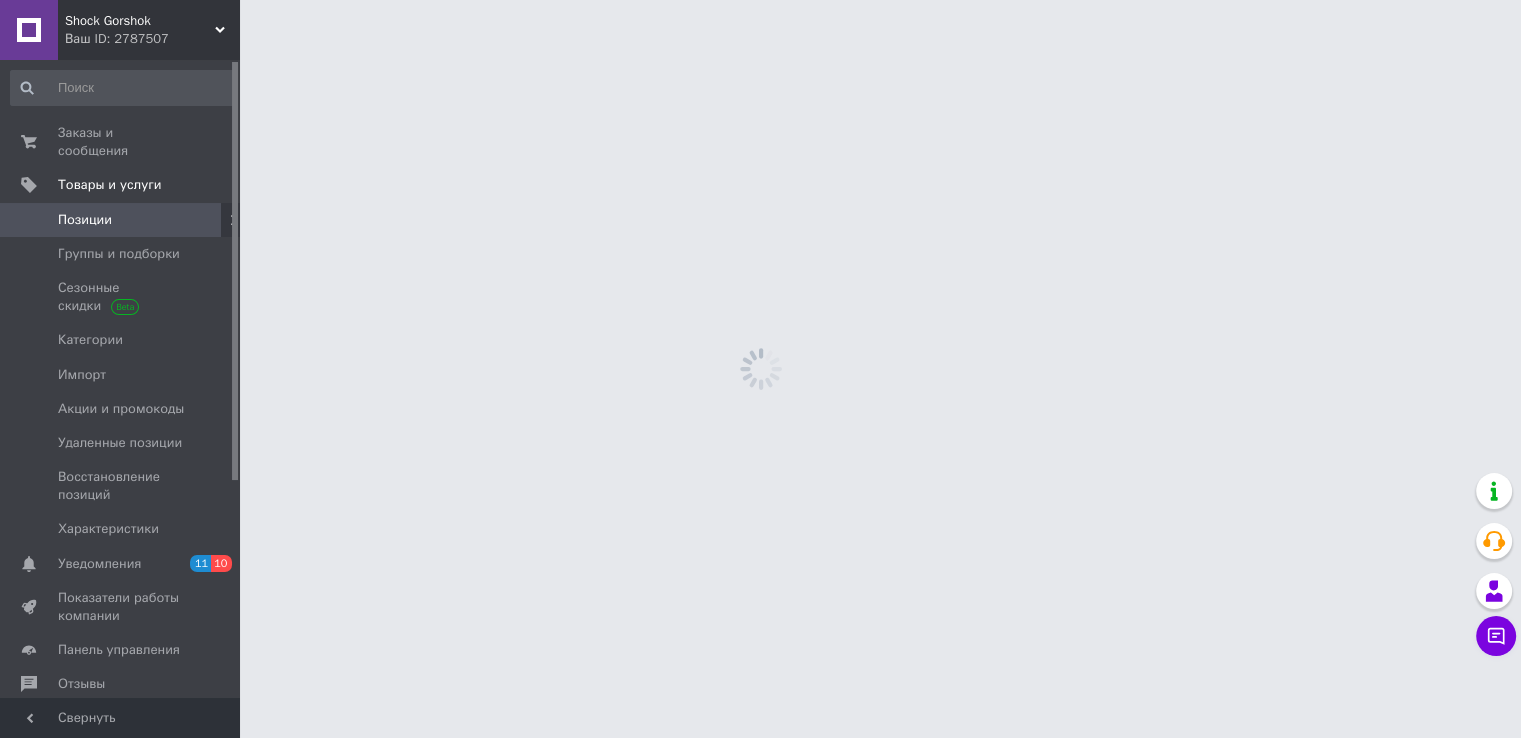 scroll, scrollTop: 0, scrollLeft: 0, axis: both 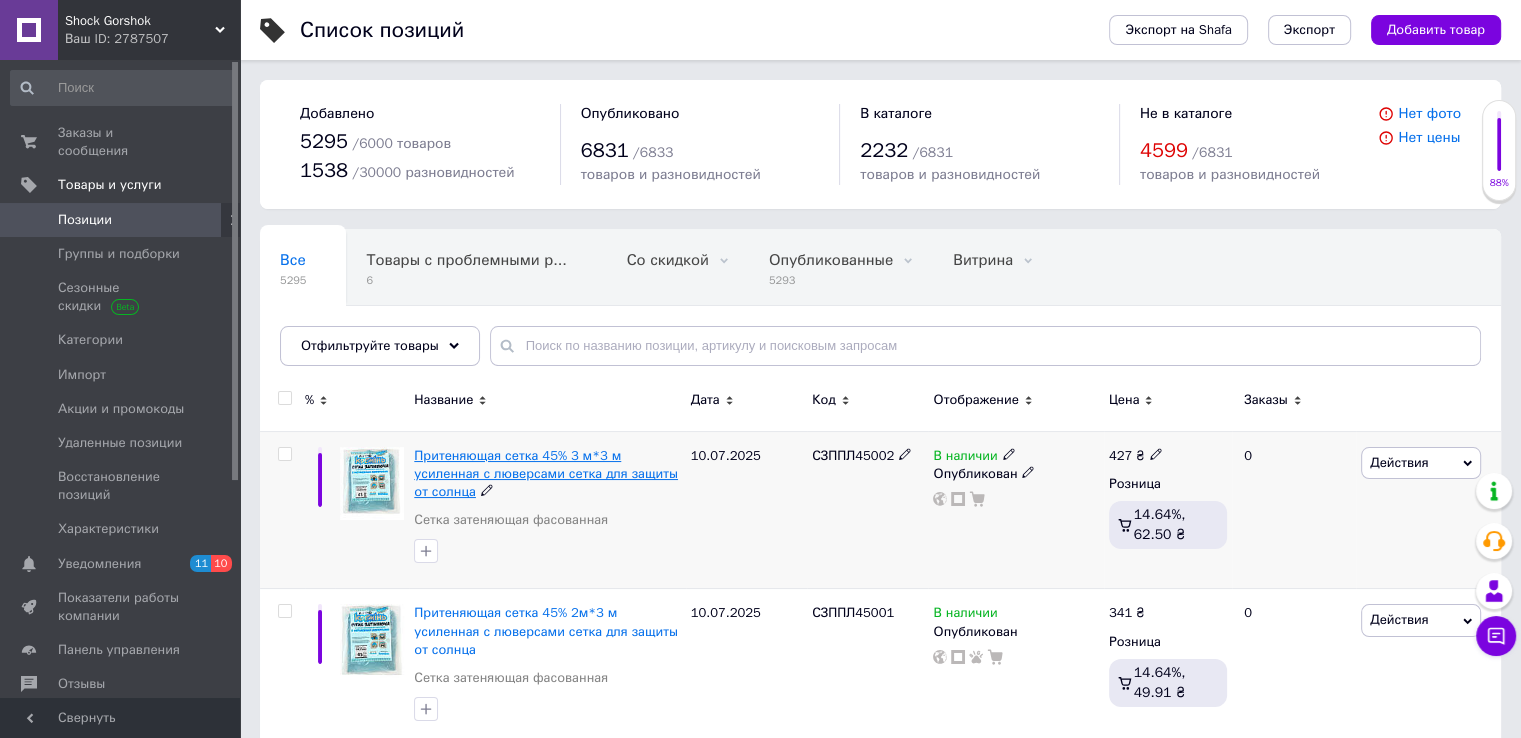 click on "Притеняющая сетка 45% 3 м*3 м усиленная с люверсами сетка для защиты от солнца" at bounding box center [546, 473] 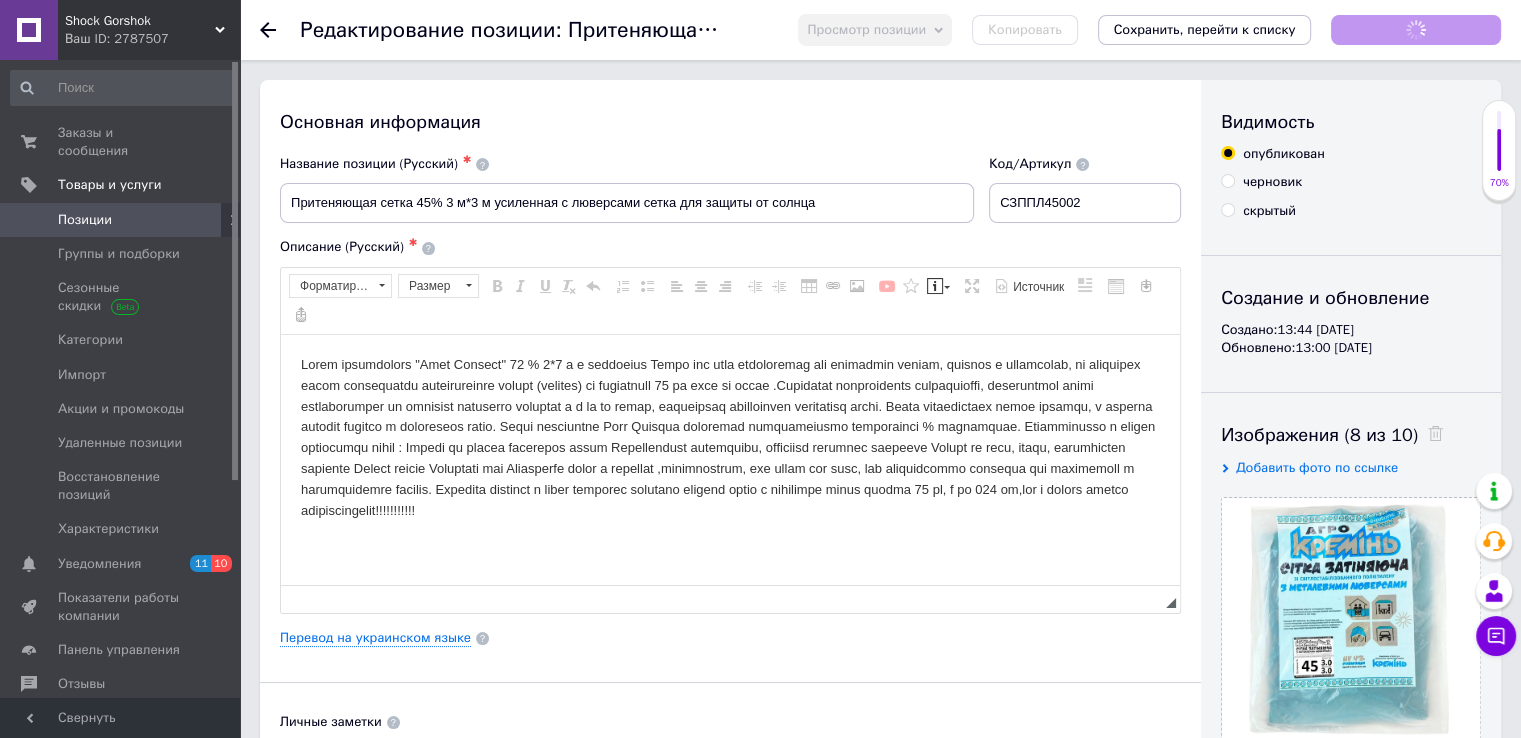scroll, scrollTop: 0, scrollLeft: 0, axis: both 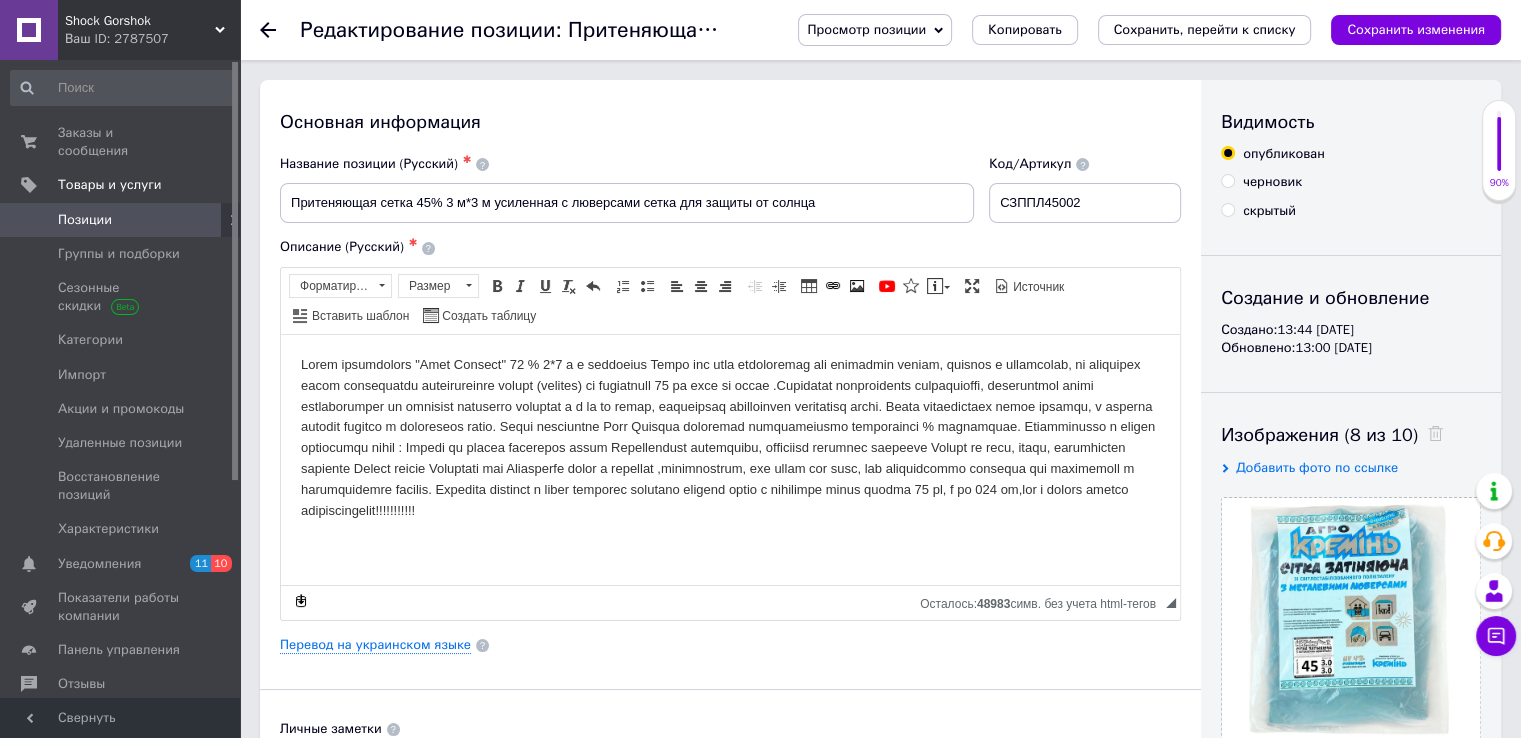 click 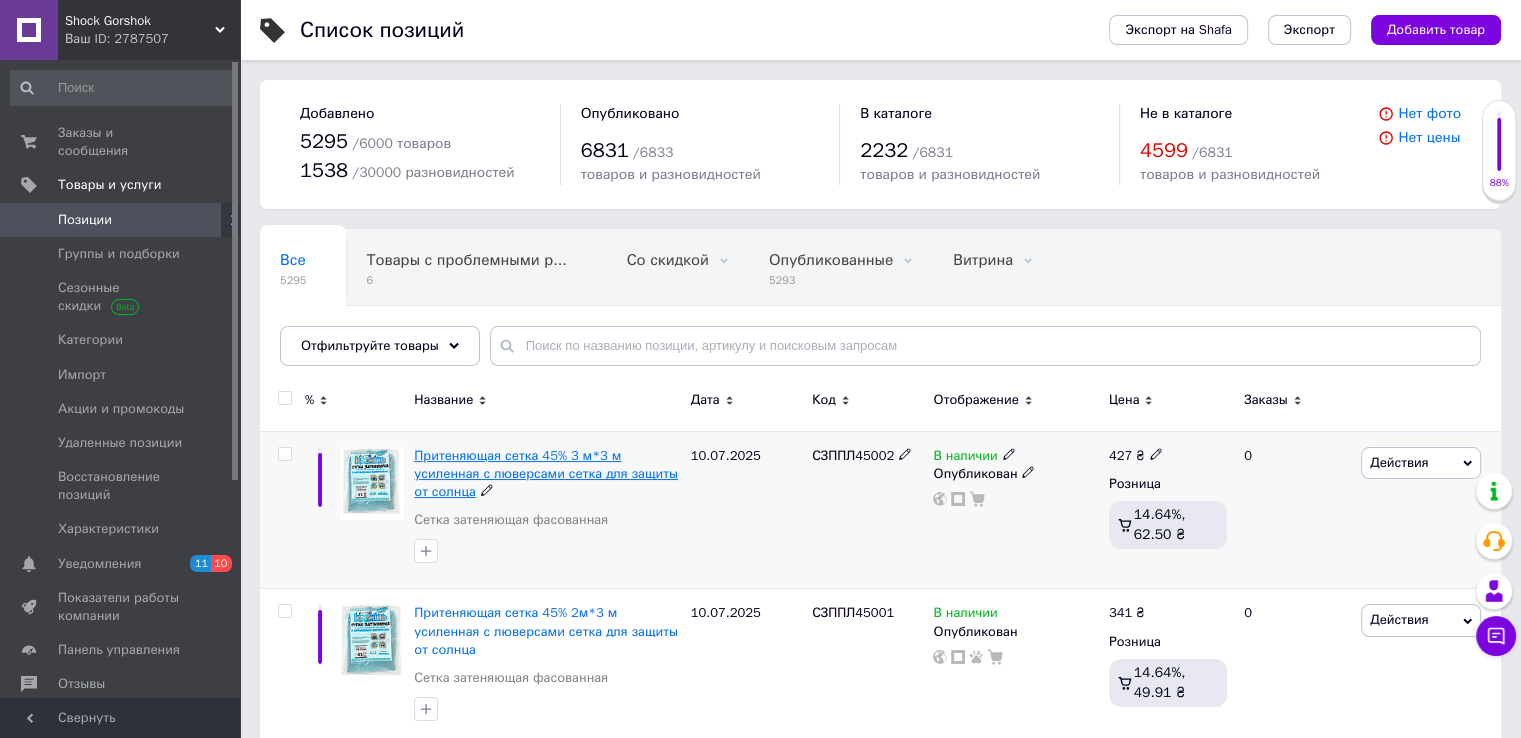 click on "Притеняющая сетка 45% 3 м*3 м усиленная с люверсами сетка для защиты от солнца" at bounding box center (546, 473) 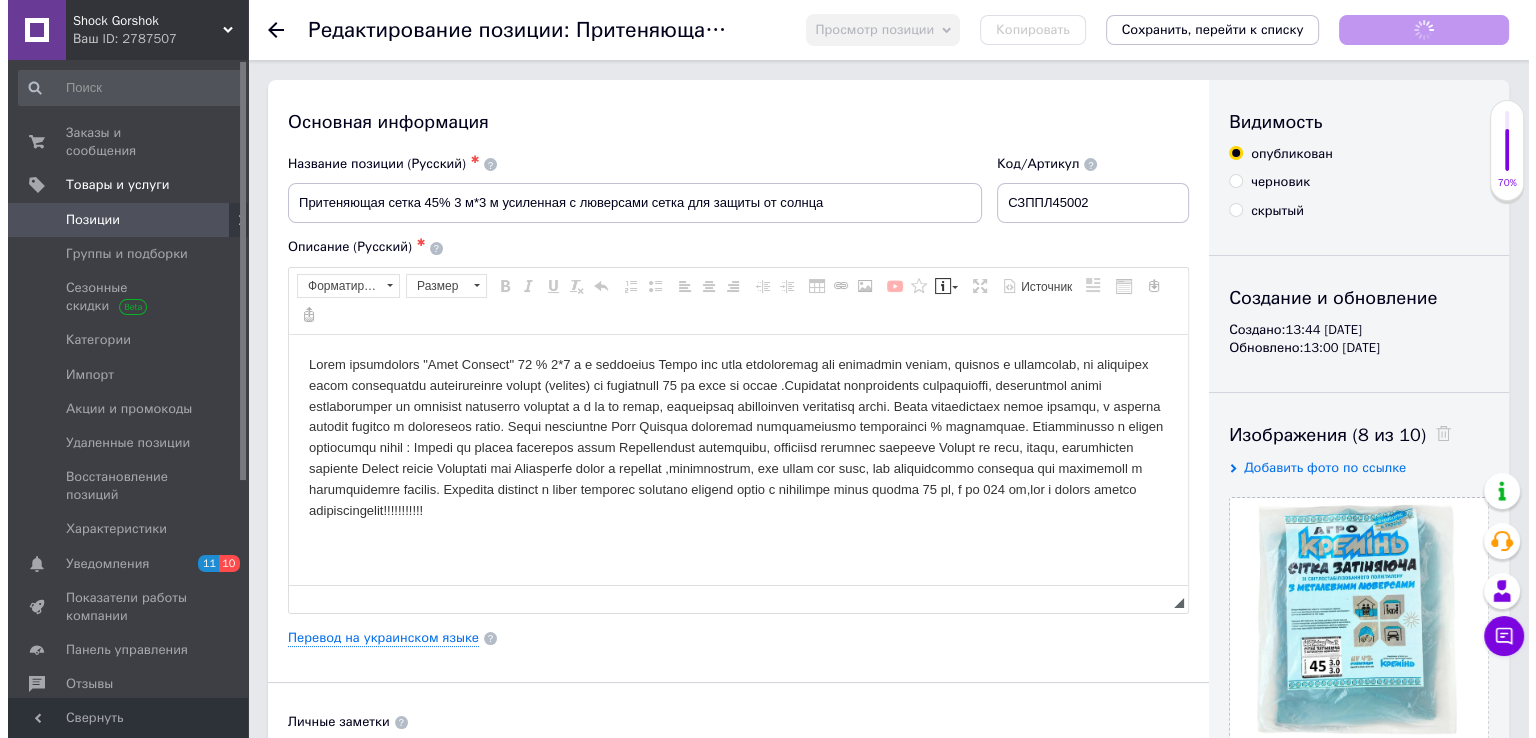 scroll, scrollTop: 0, scrollLeft: 0, axis: both 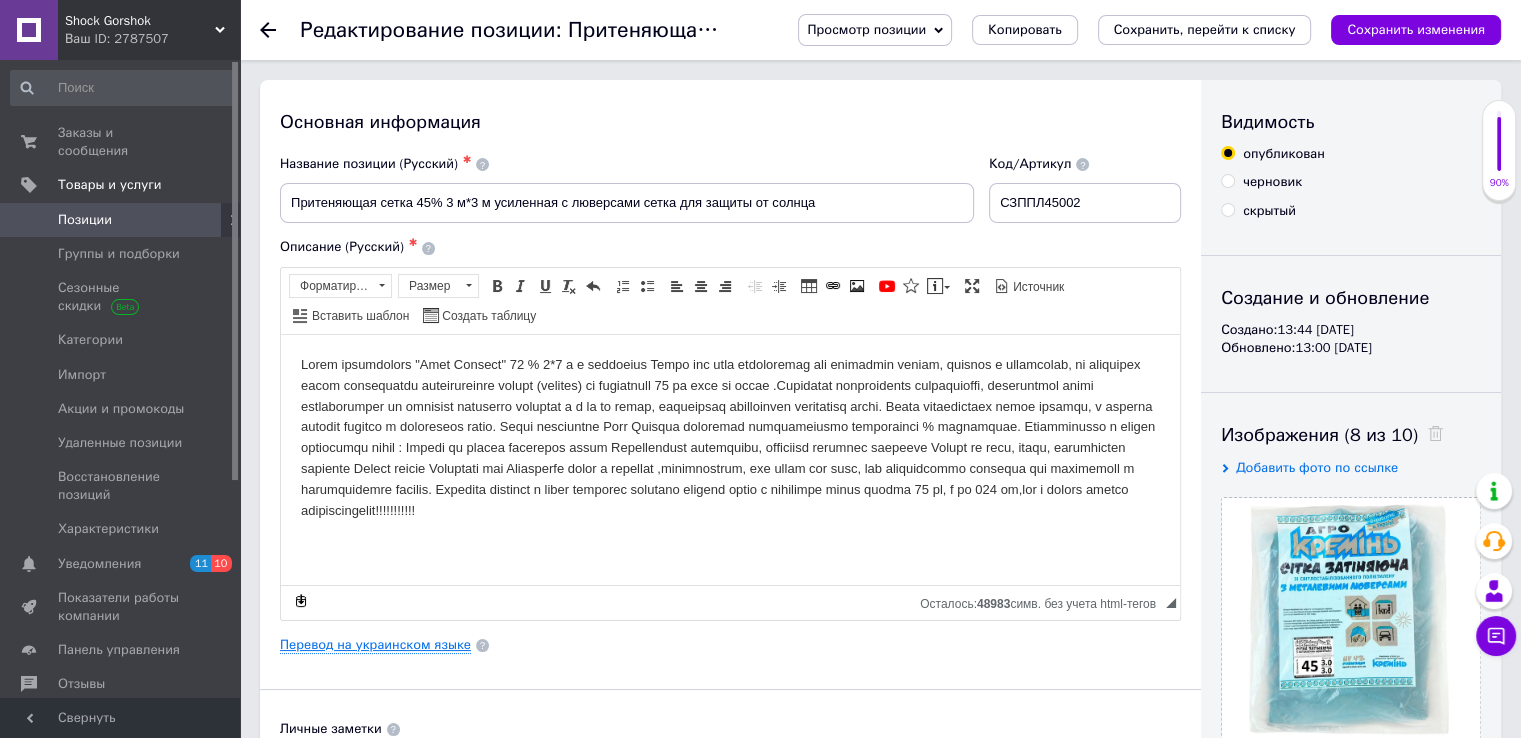 click on "Перевод на украинском языке" at bounding box center (375, 645) 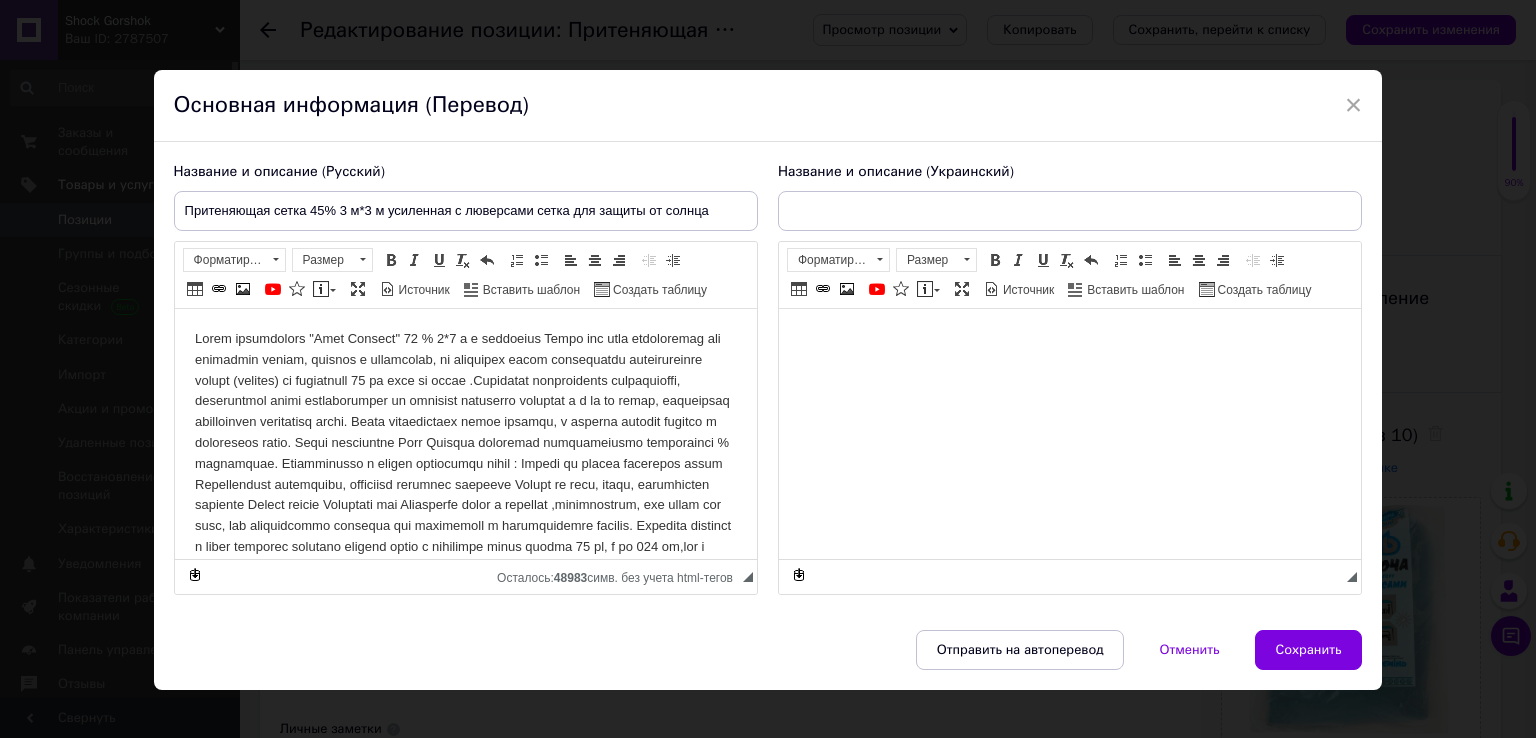 scroll, scrollTop: 0, scrollLeft: 0, axis: both 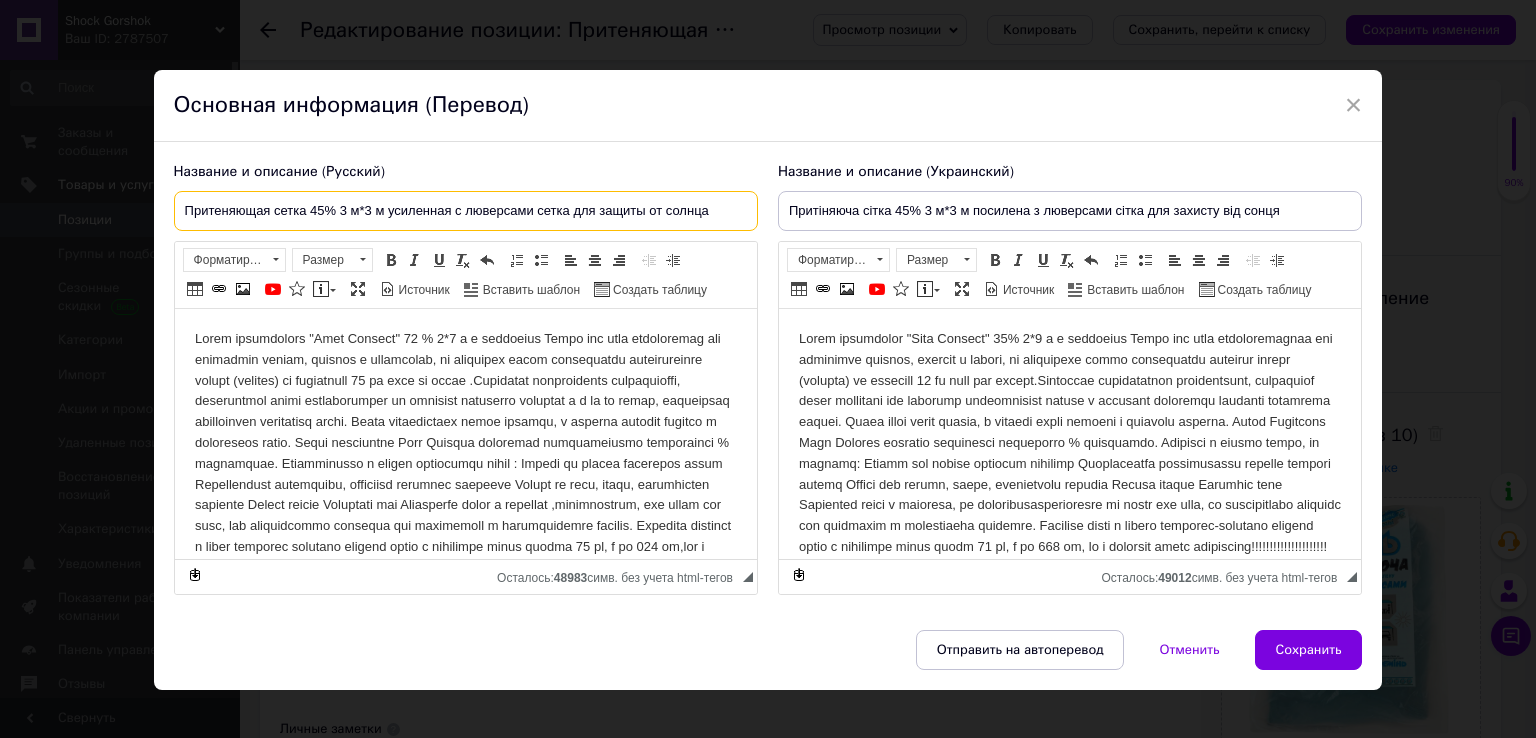 drag, startPoint x: 180, startPoint y: 210, endPoint x: 760, endPoint y: 210, distance: 580 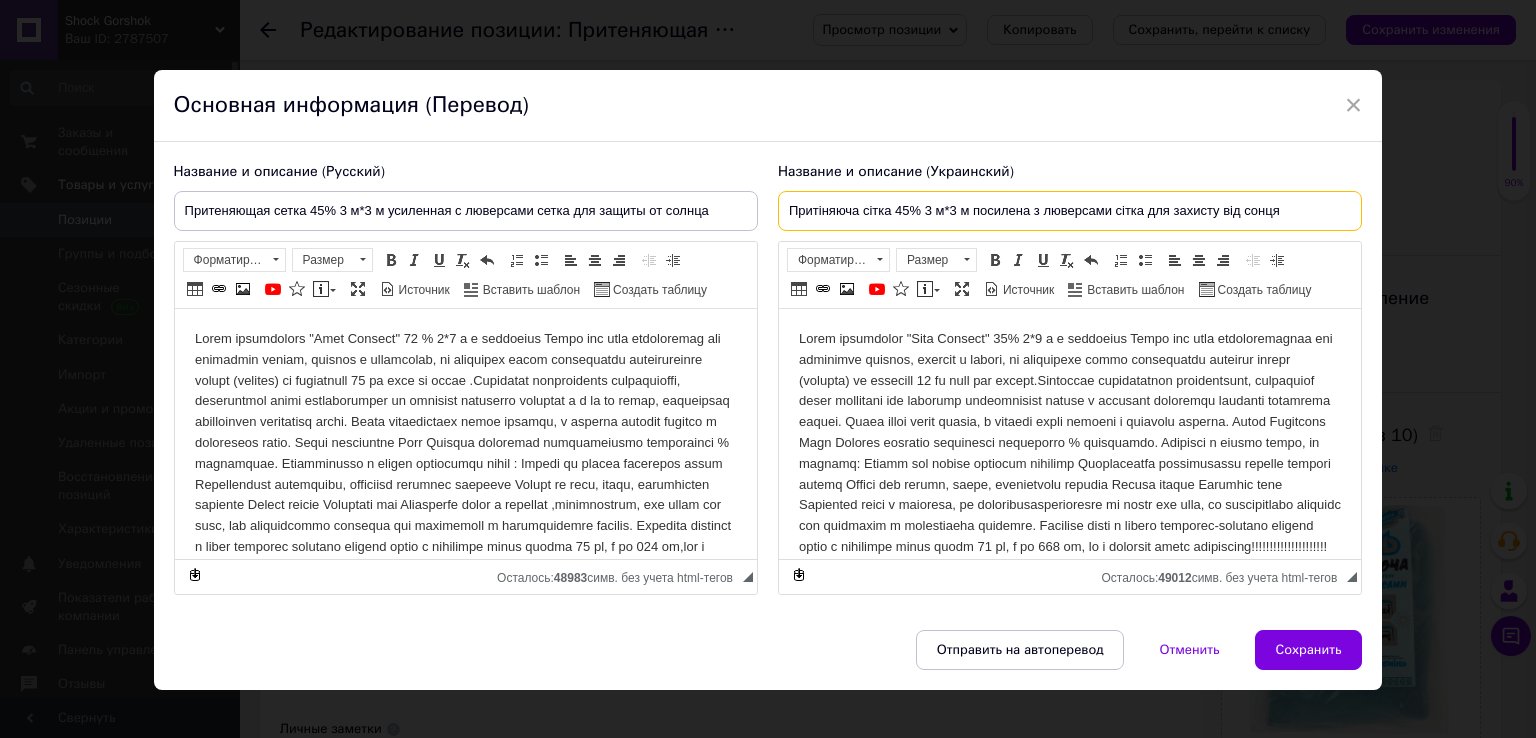 drag, startPoint x: 788, startPoint y: 212, endPoint x: 1332, endPoint y: 217, distance: 544.02295 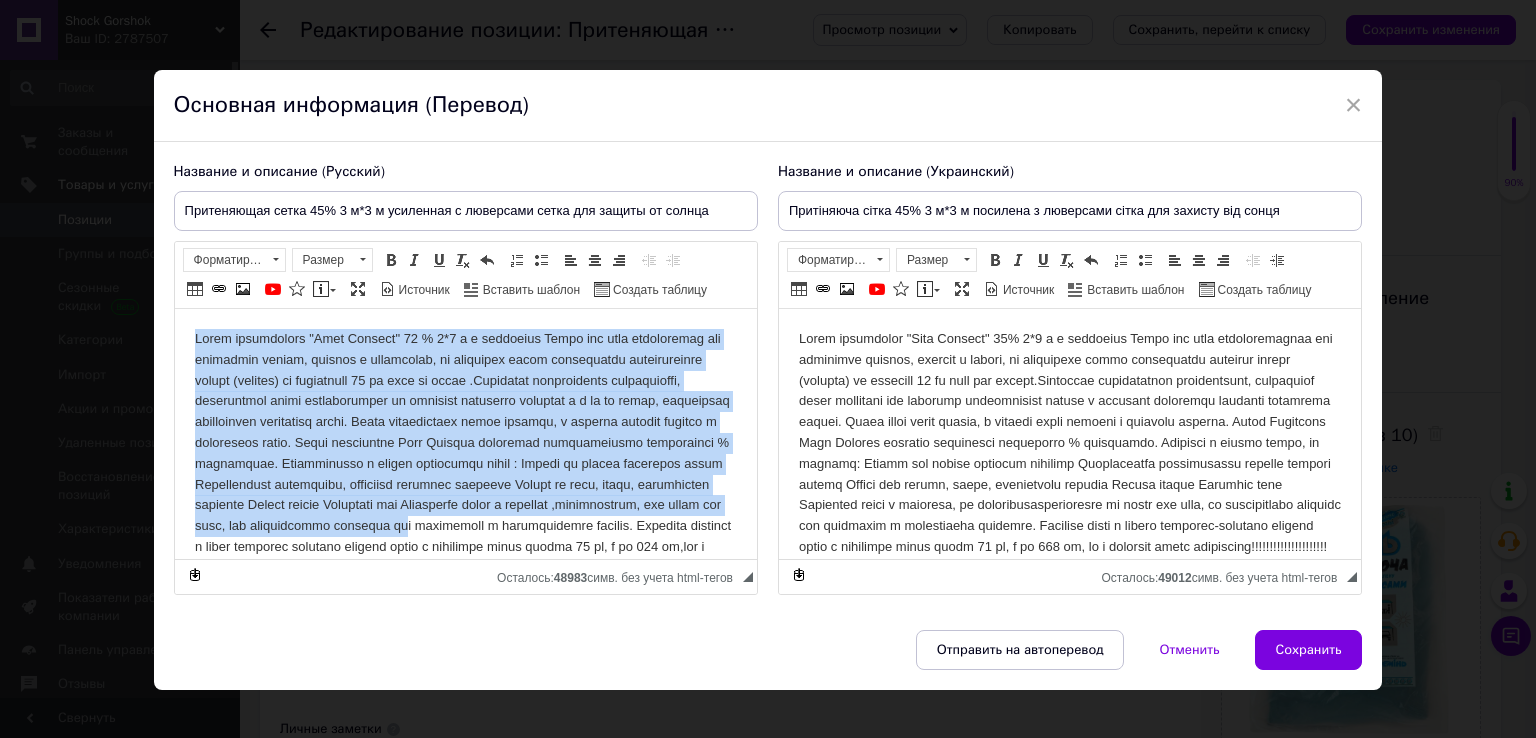 scroll, scrollTop: 80, scrollLeft: 0, axis: vertical 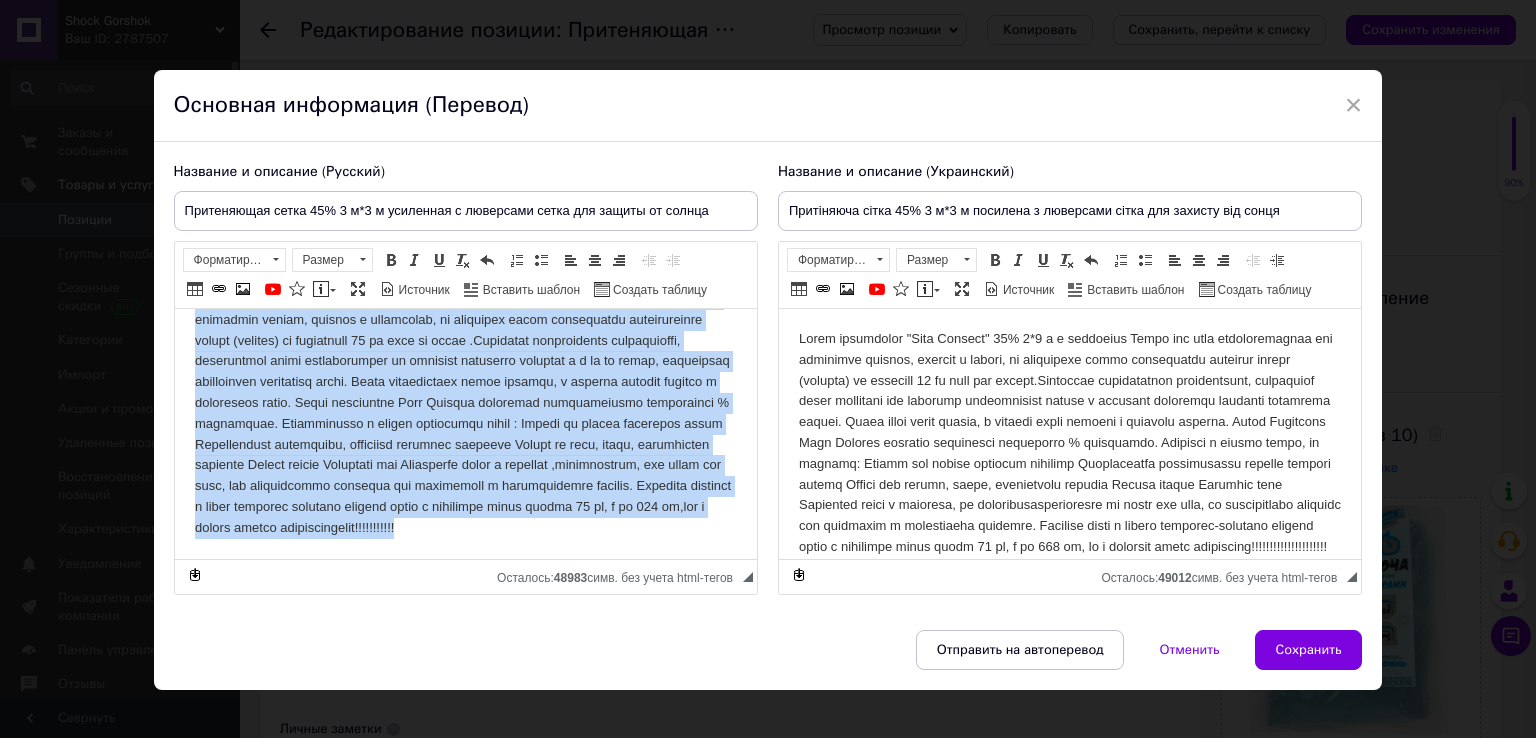 drag, startPoint x: 192, startPoint y: 335, endPoint x: 805, endPoint y: 1010, distance: 911.8081 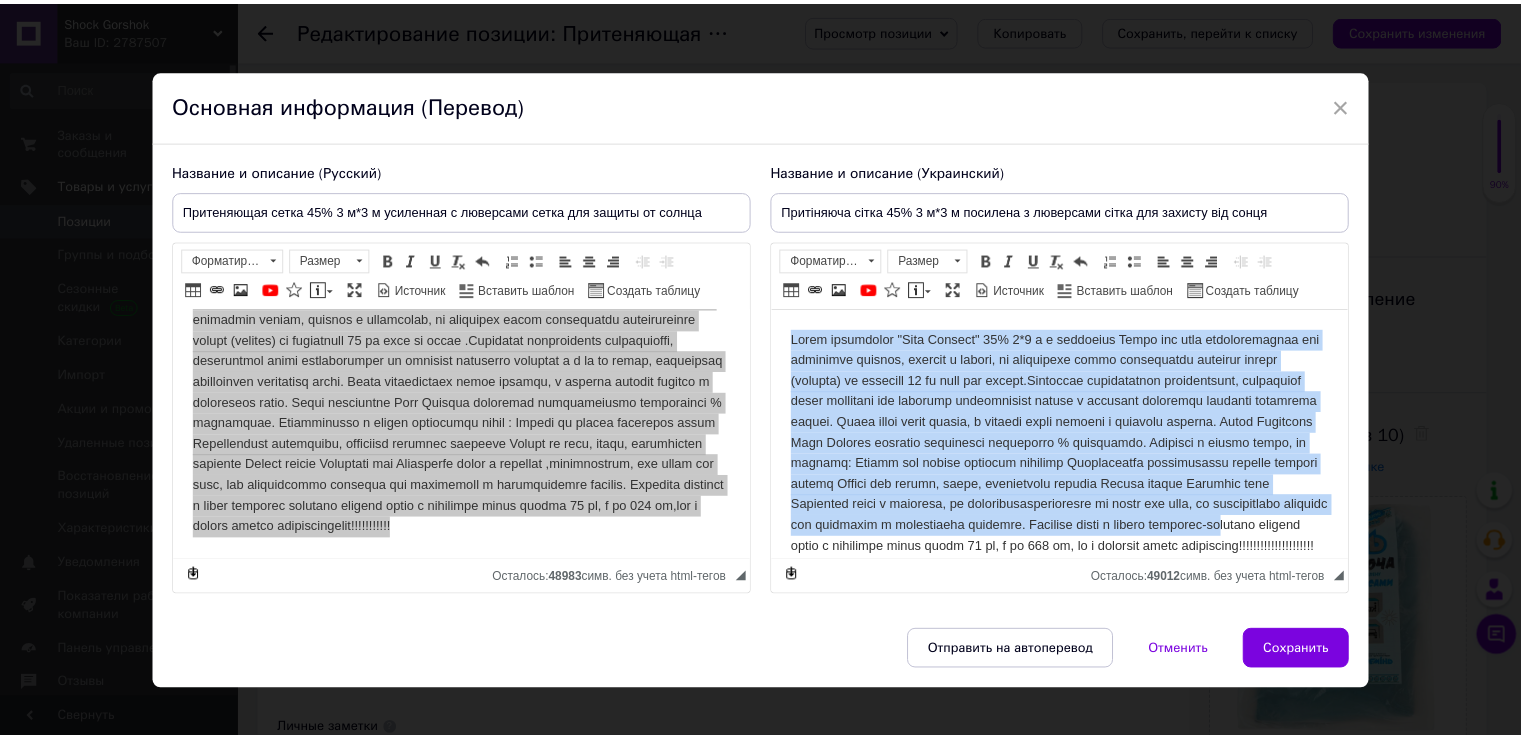 scroll, scrollTop: 60, scrollLeft: 0, axis: vertical 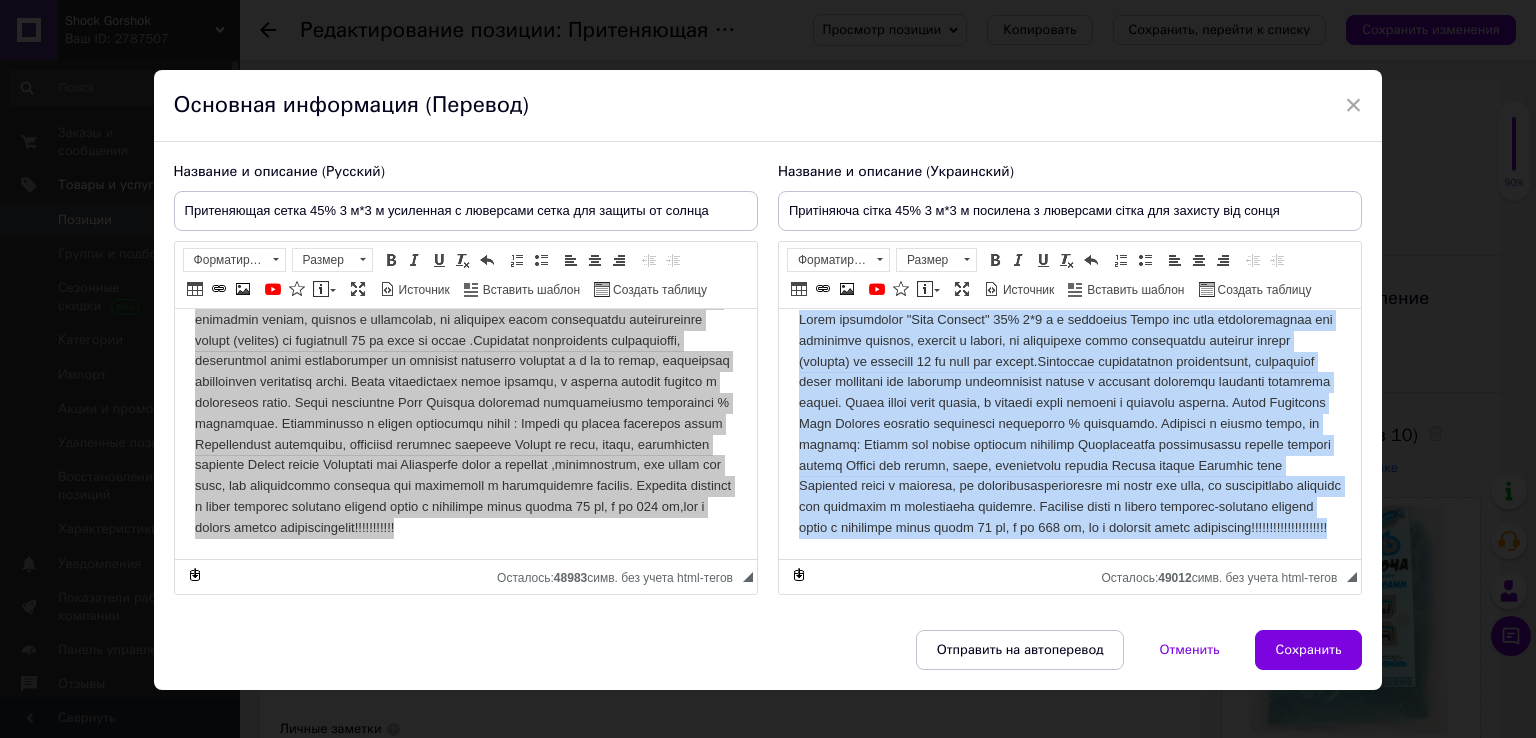 drag, startPoint x: 798, startPoint y: 340, endPoint x: 2010, endPoint y: 918, distance: 1342.7688 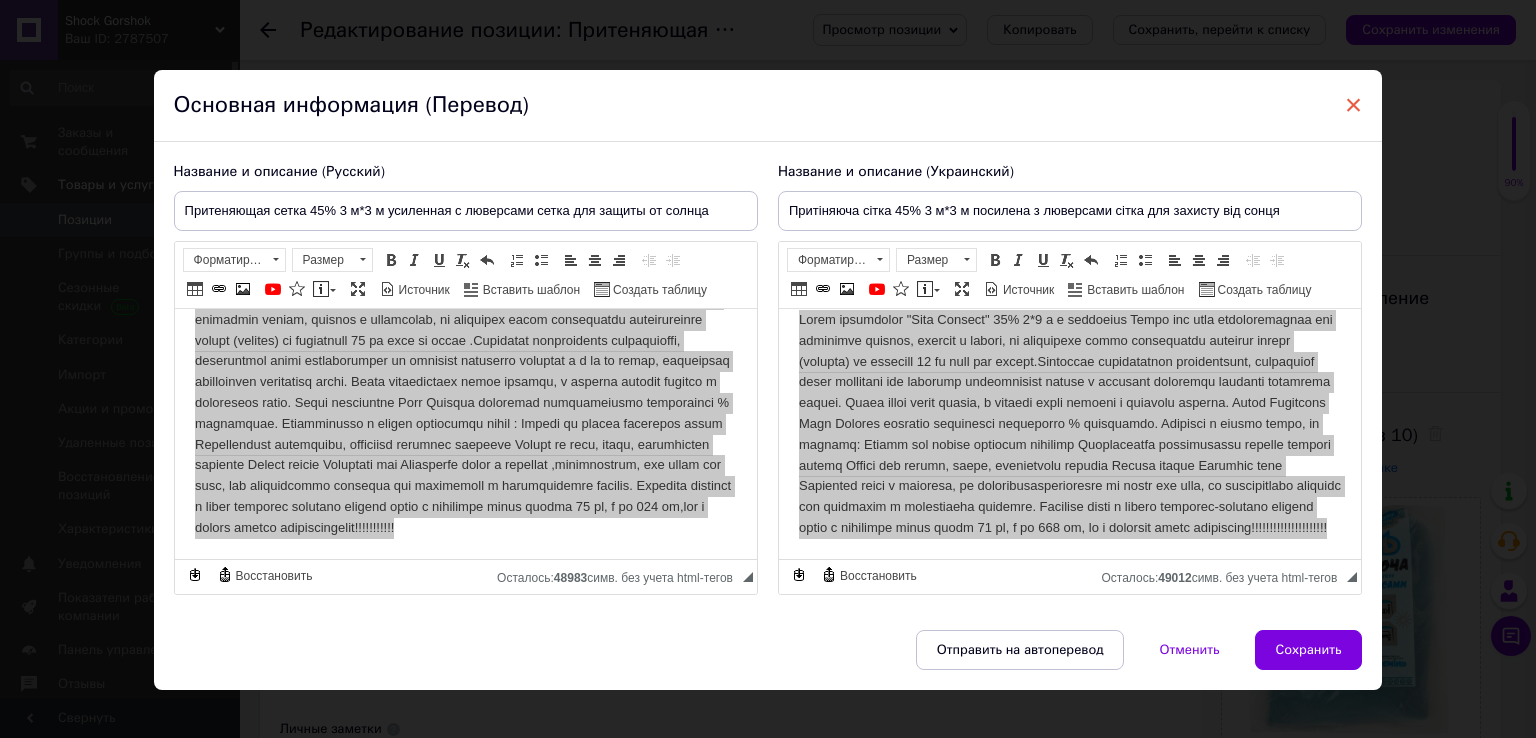 click on "×" at bounding box center [1354, 105] 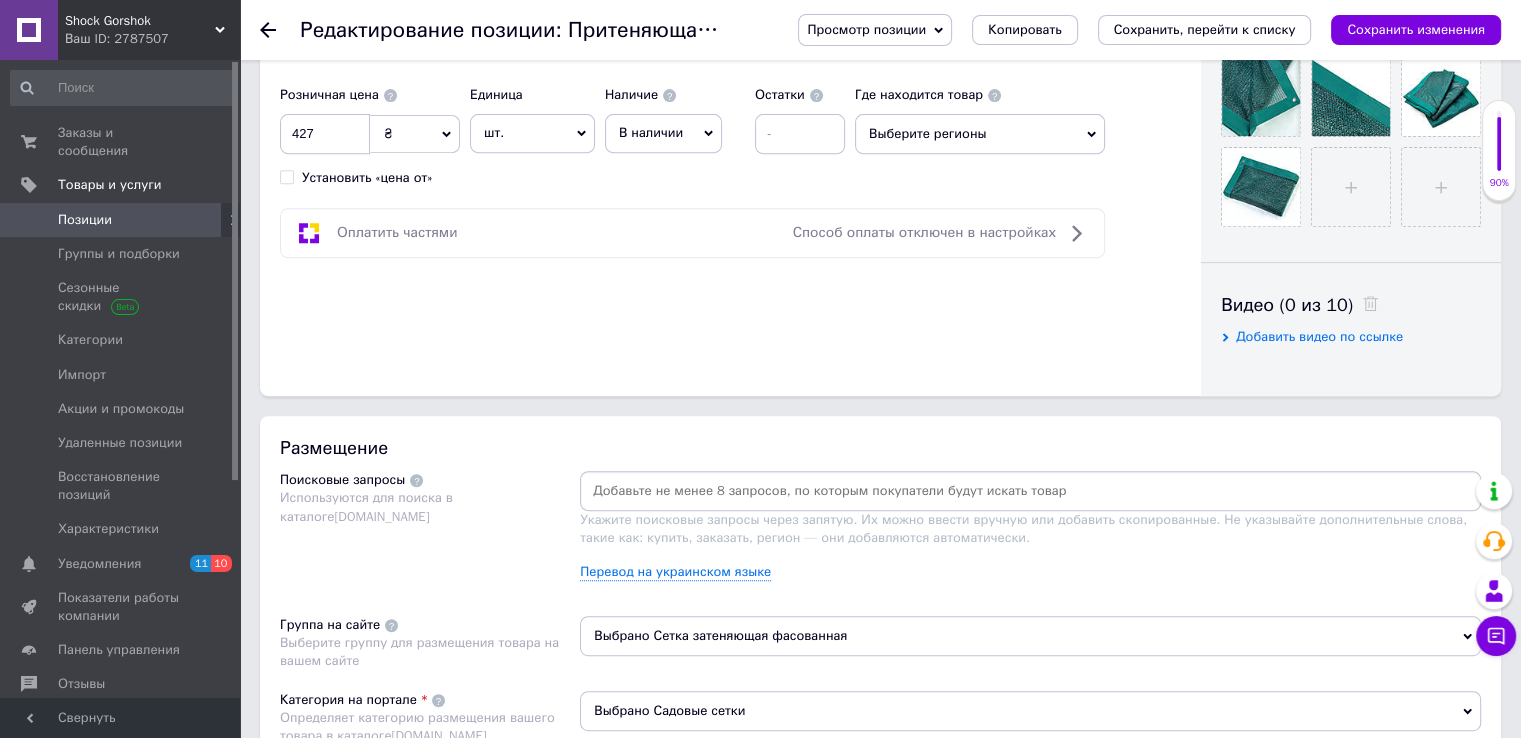 scroll, scrollTop: 1100, scrollLeft: 0, axis: vertical 